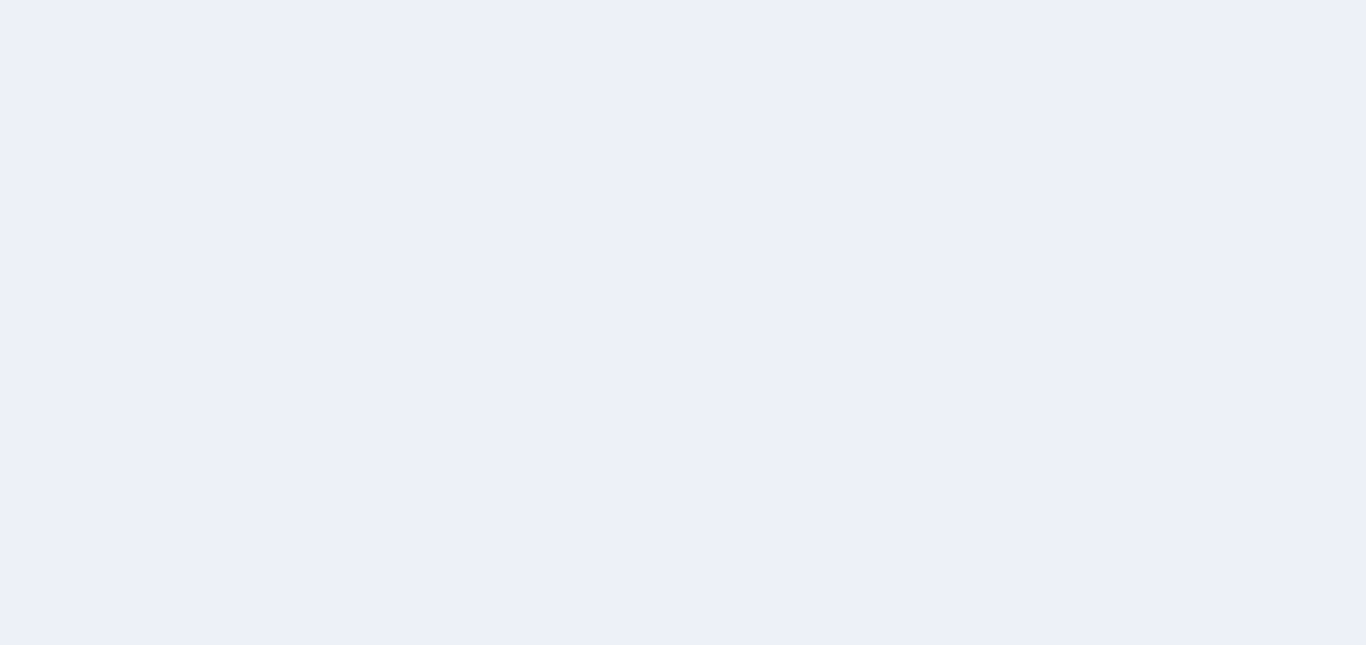 scroll, scrollTop: 0, scrollLeft: 0, axis: both 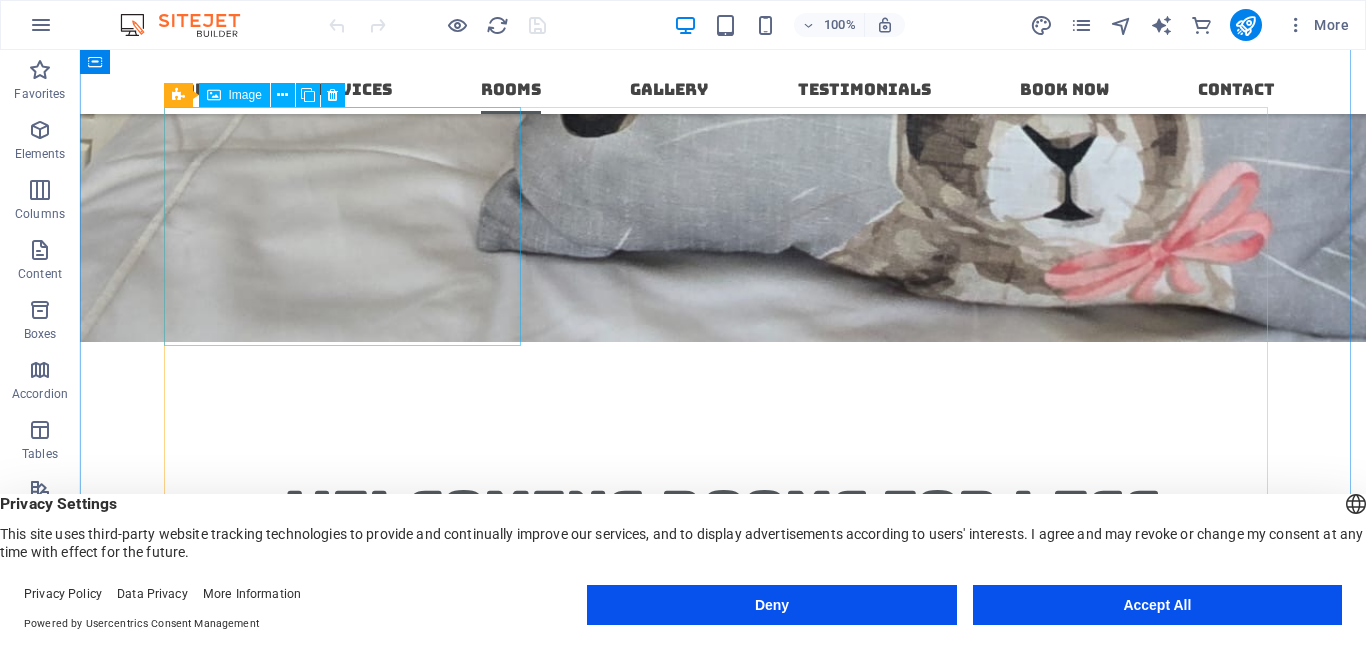 click on "Single Room" at bounding box center (349, 5397) 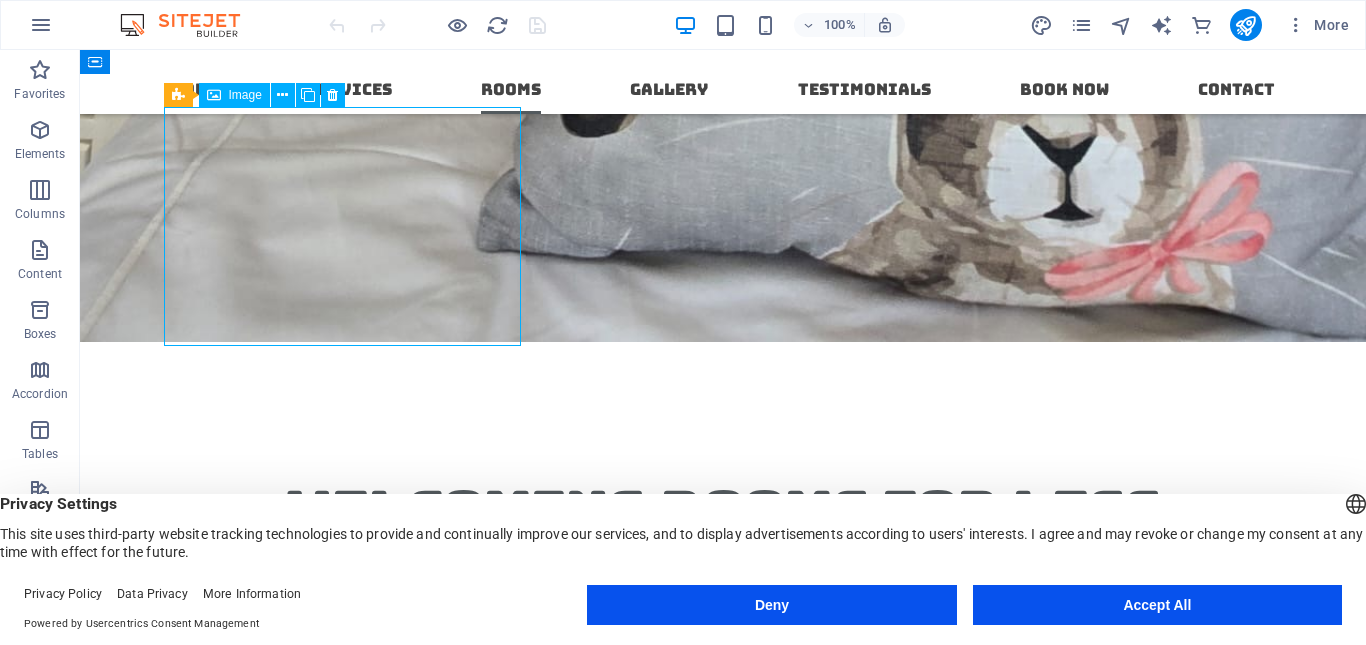 click on "Single Room" at bounding box center (349, 5397) 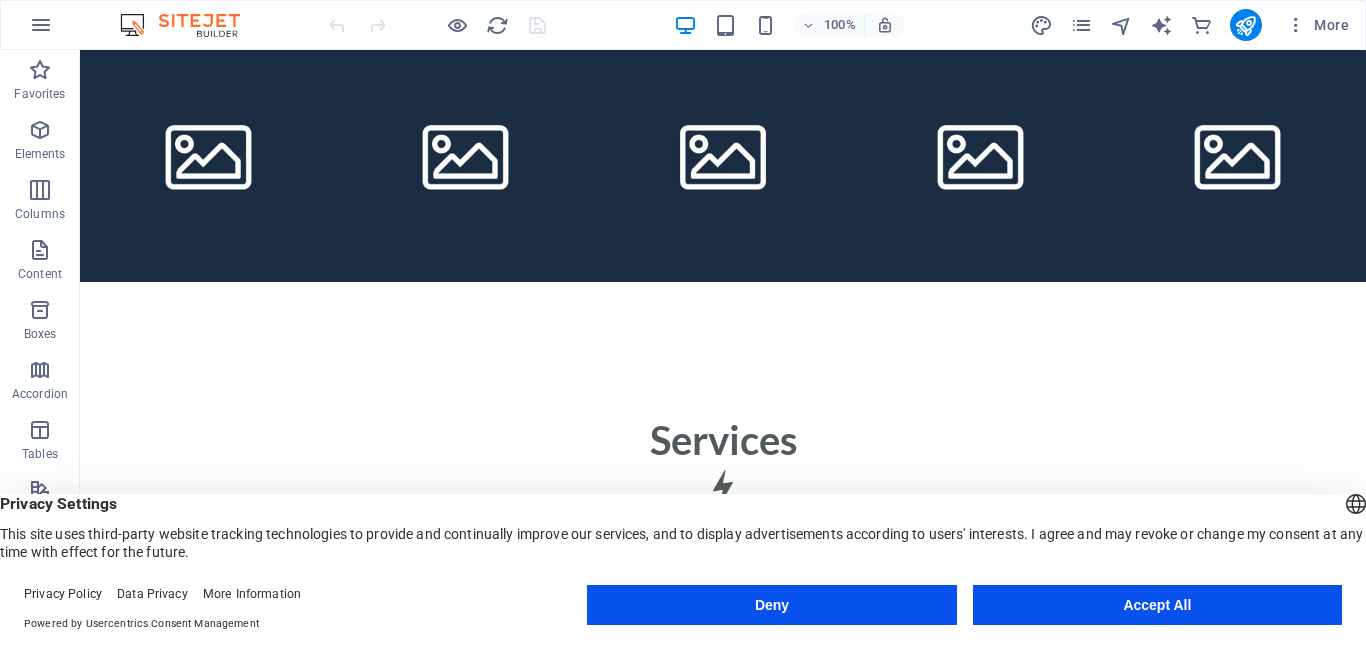 scroll, scrollTop: 7060, scrollLeft: 0, axis: vertical 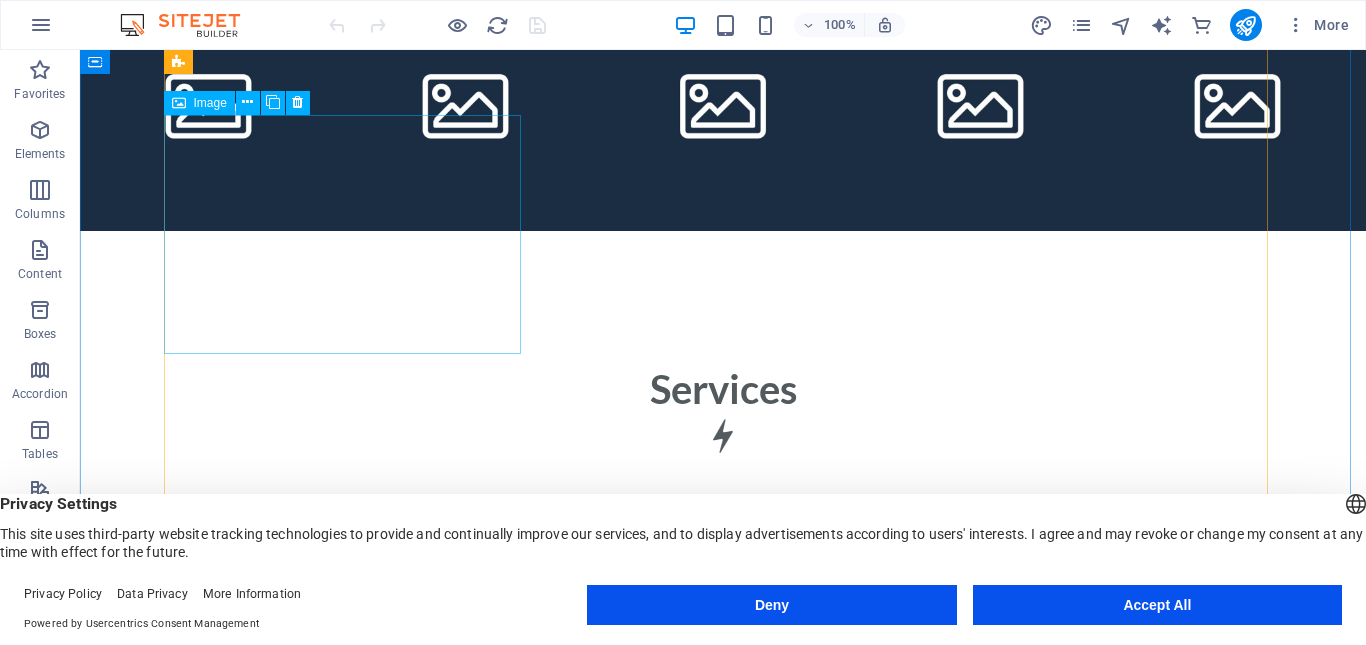 click on "Double Room" at bounding box center [349, 5646] 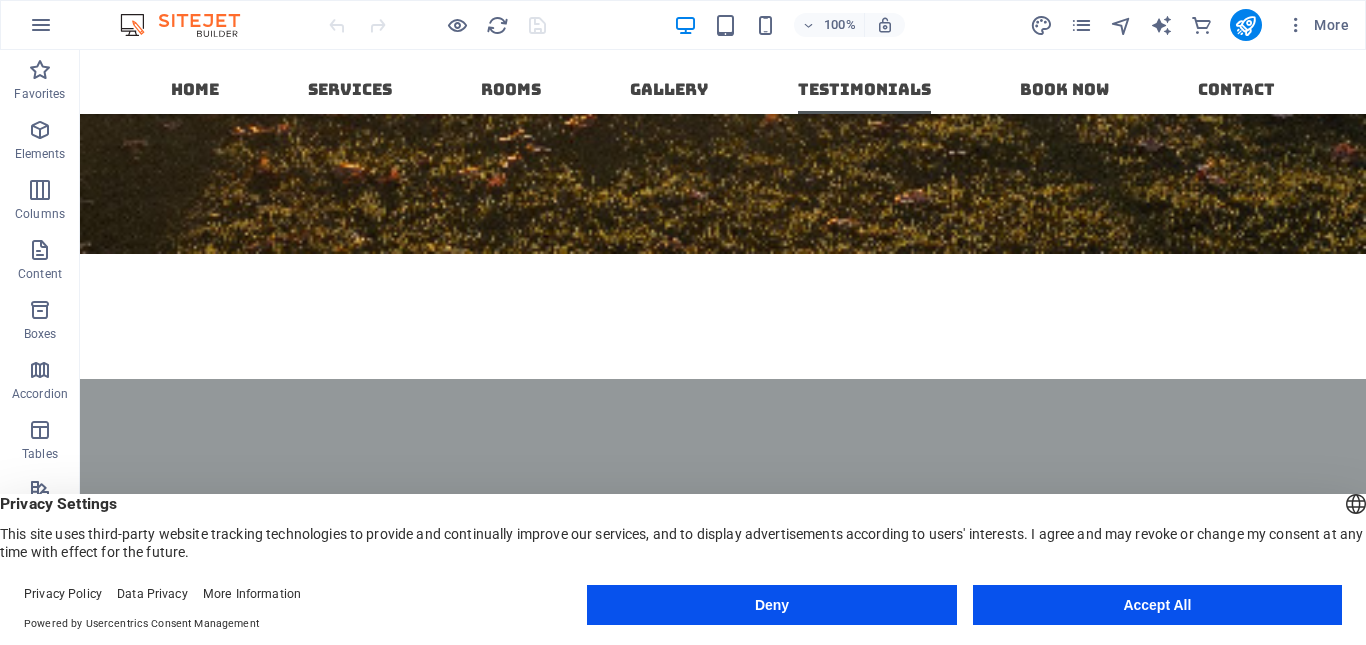 scroll, scrollTop: 9531, scrollLeft: 0, axis: vertical 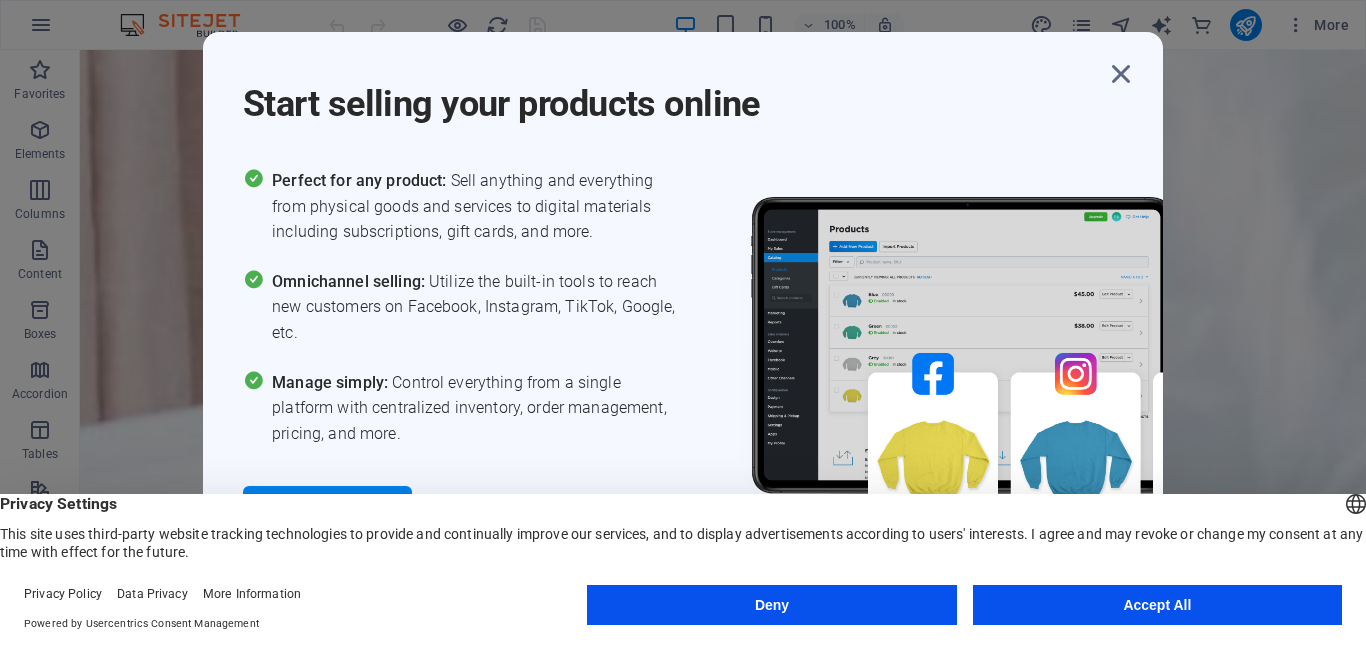 click on "Start selling your products online Perfect for any product:   Sell anything and everything from physical goods and services to digital materials including subscriptions, gift cards, and more. Omnichannel selling:   Utilize the built-in tools to reach new customers on Facebook, Instagram, TikTok, Google, etc. Manage simply:   Control everything from a single platform with centralized inventory, order management, pricing, and more. Free 14-day-trial" at bounding box center [683, 322] 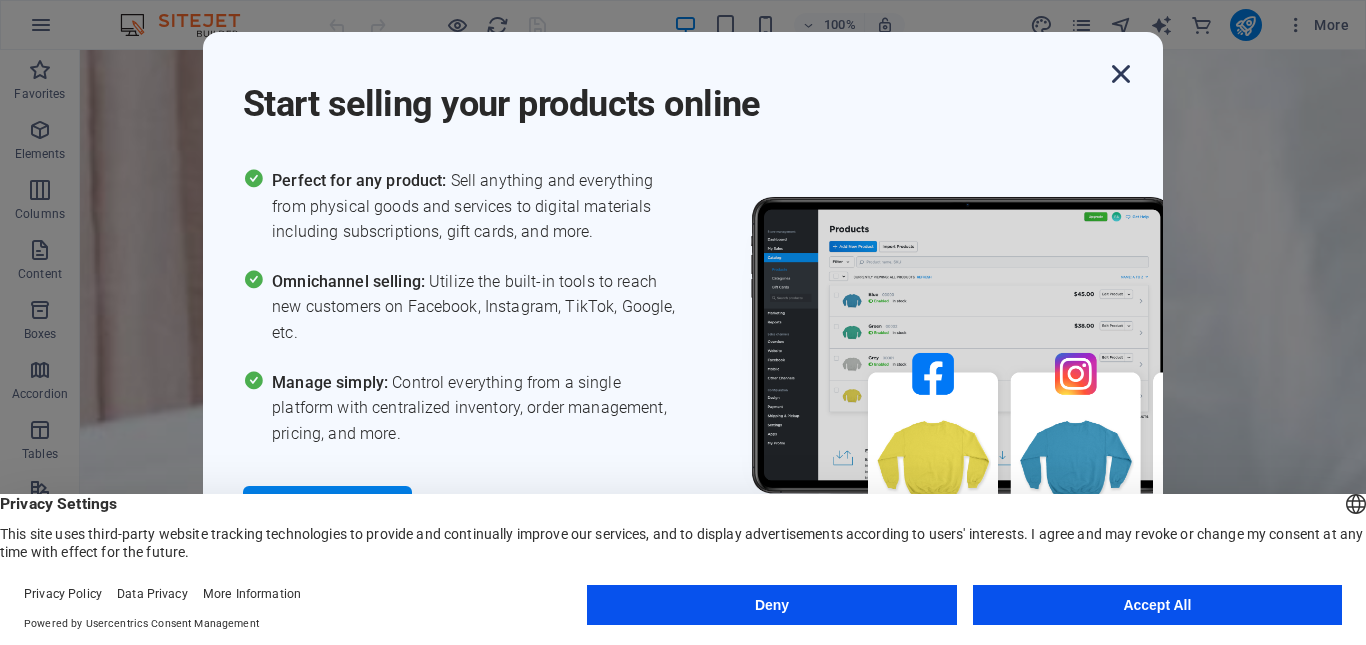 click at bounding box center (1121, 74) 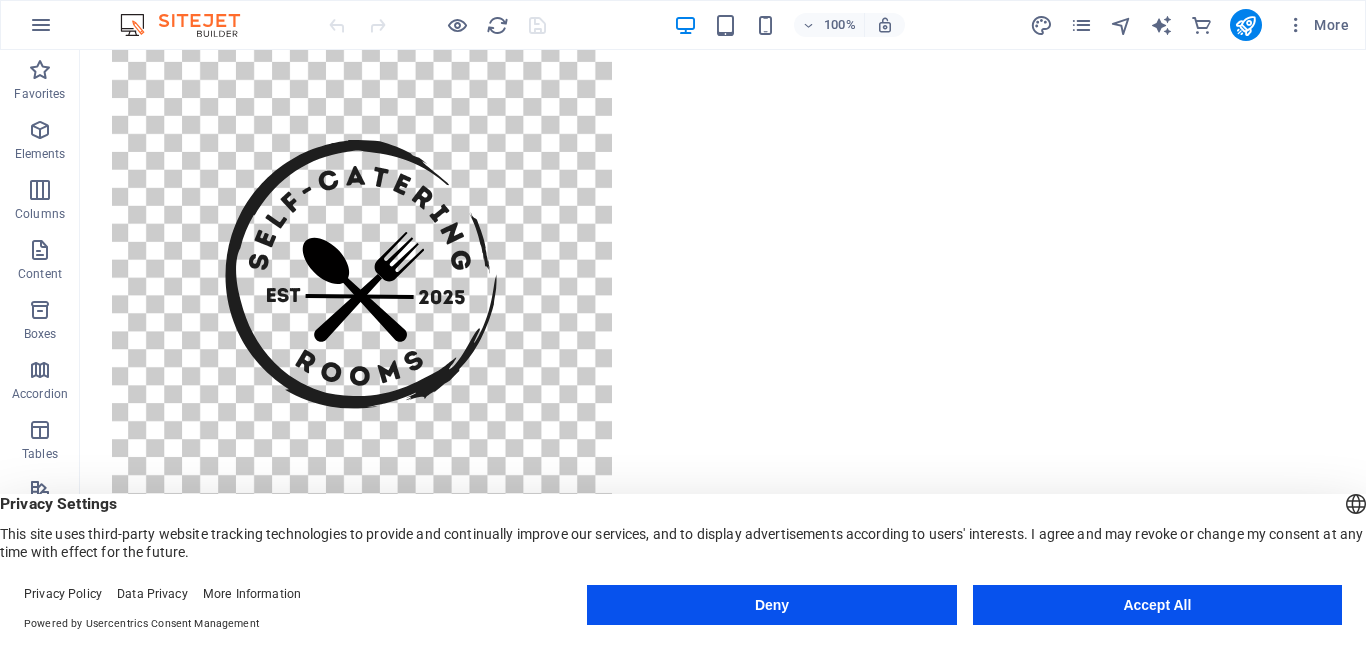 scroll, scrollTop: 3345, scrollLeft: 0, axis: vertical 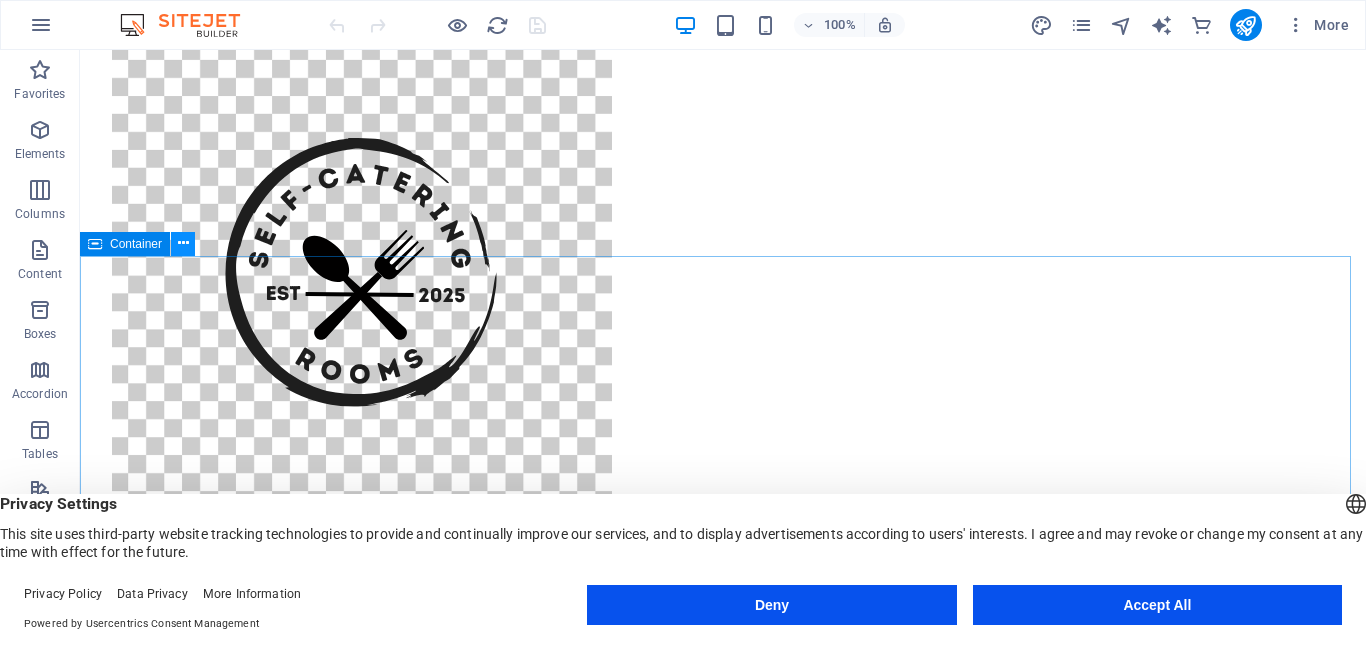 click at bounding box center (183, 243) 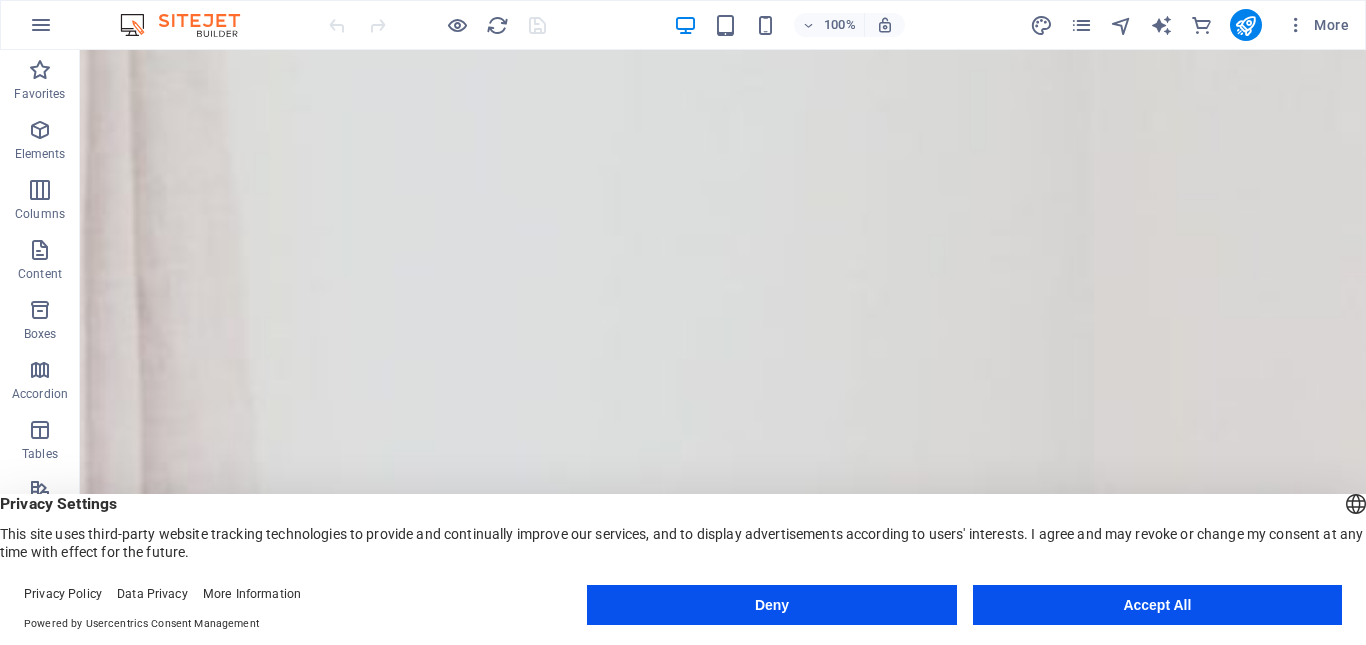 scroll, scrollTop: 723, scrollLeft: 0, axis: vertical 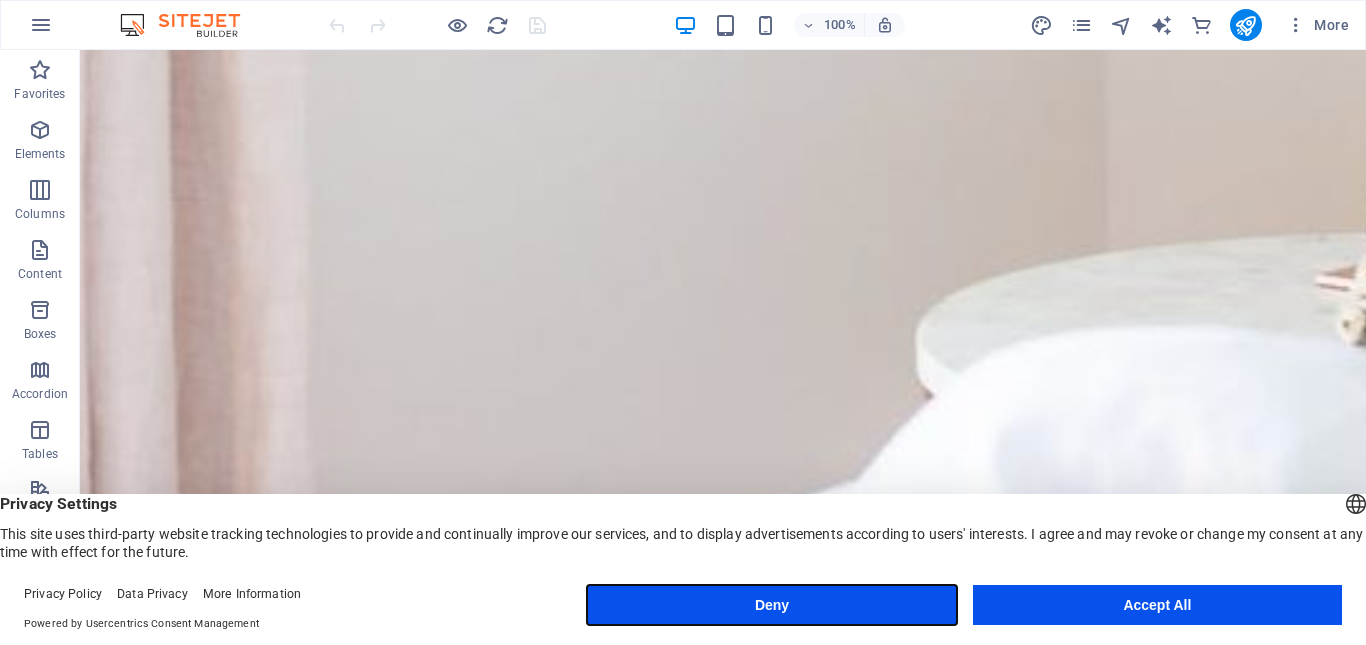 click on "Deny" at bounding box center [771, 605] 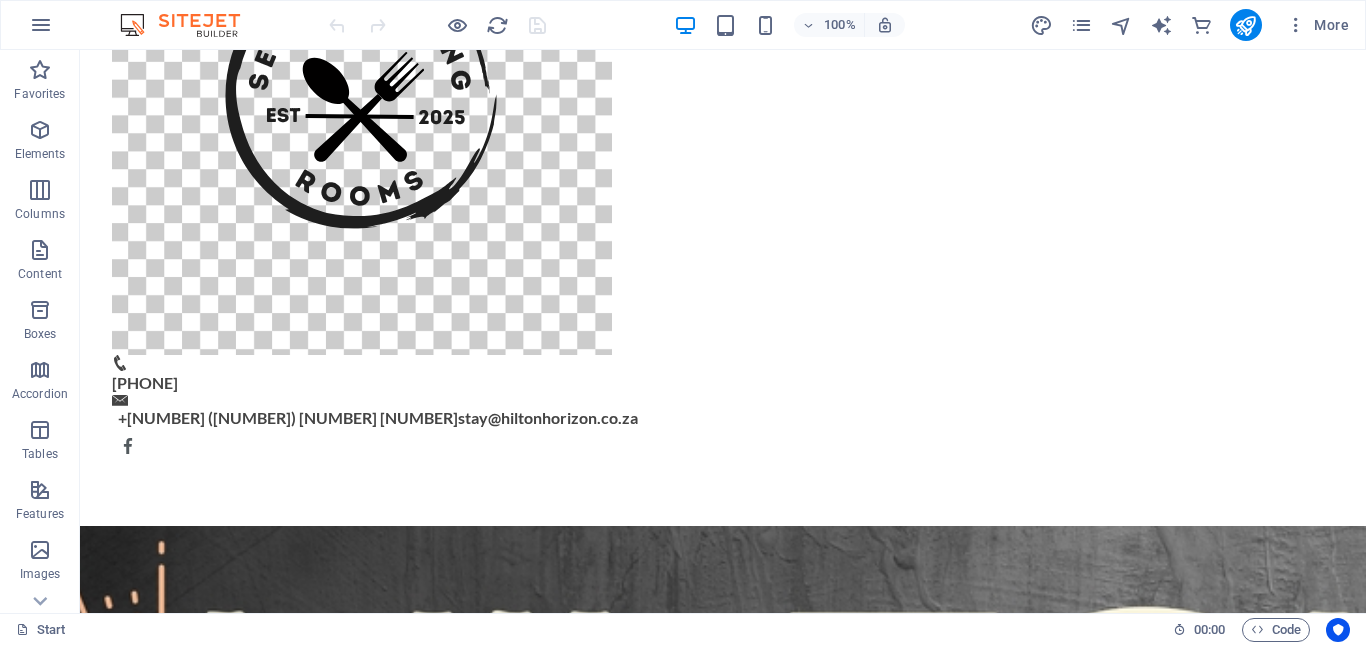 scroll, scrollTop: 3630, scrollLeft: 0, axis: vertical 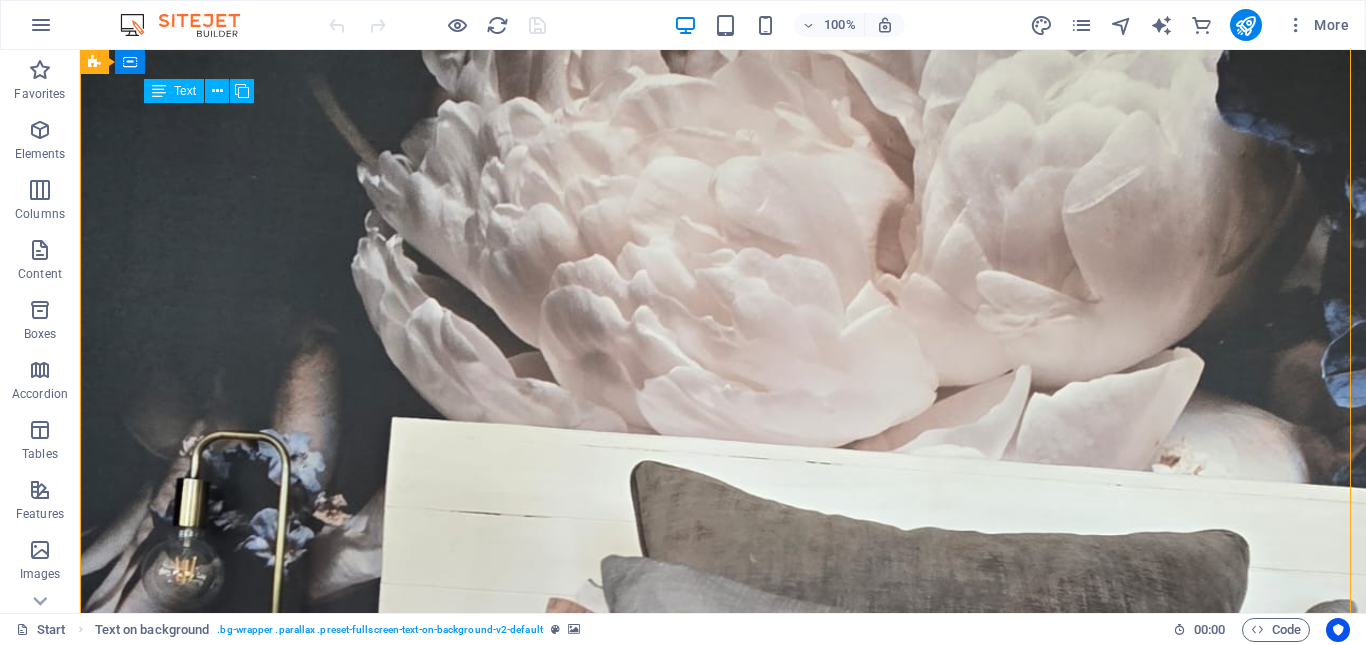 drag, startPoint x: 405, startPoint y: 523, endPoint x: 254, endPoint y: 405, distance: 191.63768 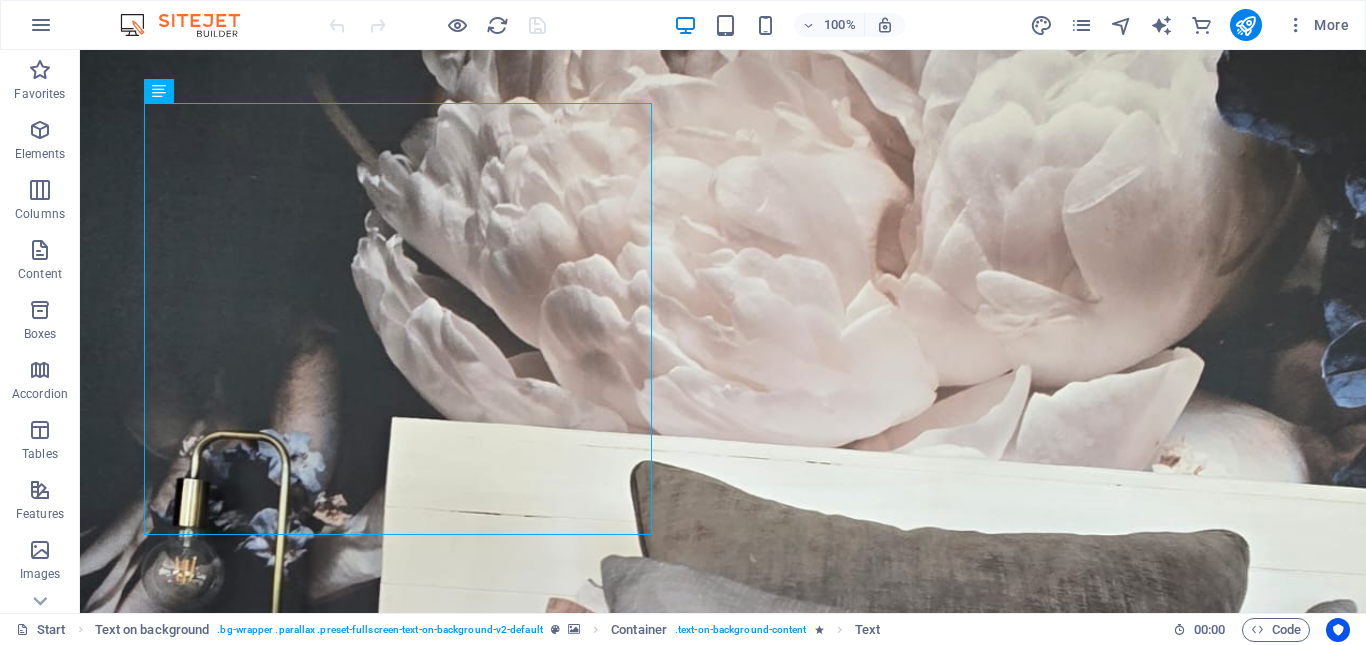 click at bounding box center (723, 5179) 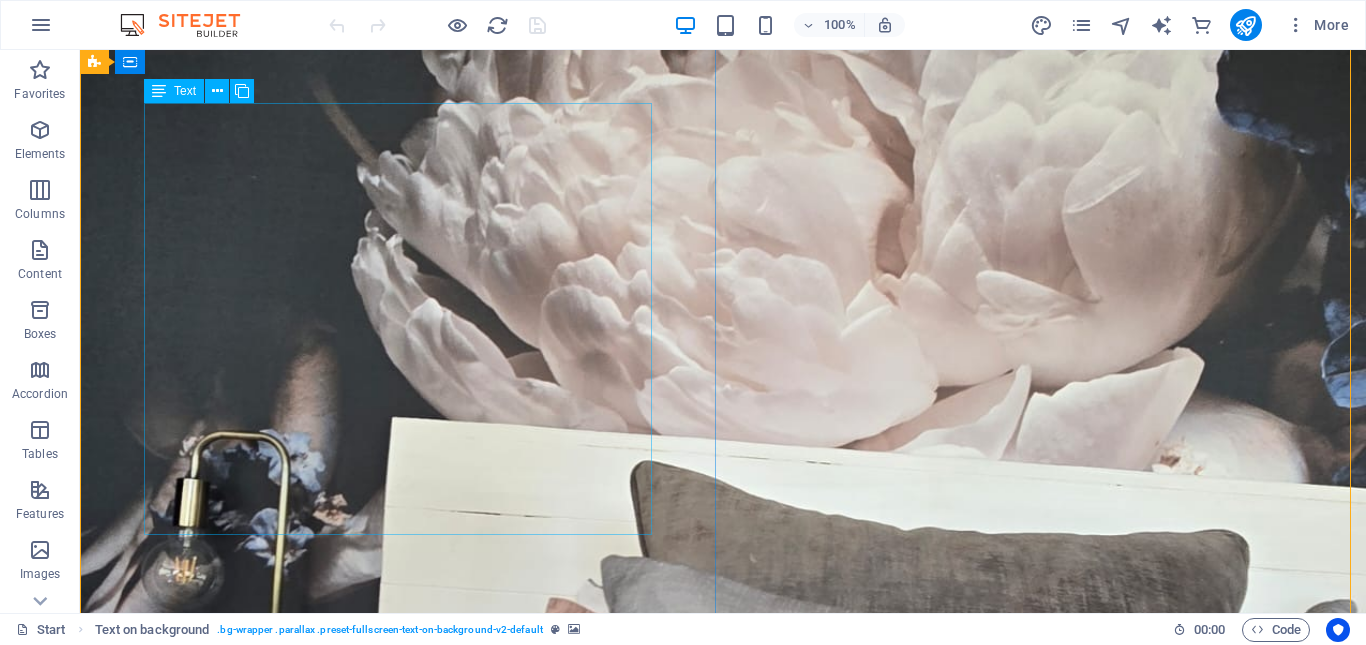 click on "A Warm Welcome to Hilton Horizon - Where You Elevate Your Journey! Nestled on the gentle slopes of Mount Michael, Hilton Horizon offers a peaceful gateway with sweeping views and a warm, welcoming atmosphere.   Our rooms are thoughtfully styled to blend comfort with charm, making it easy to relax and feel at home.  Each morning begins with a stunning sunrise that fills the sky and sets the tone for a beautiful day. Come stay with us and experience the quiet beauty of Mount Michael, where every sunrise is a promise of peace, and every guest is treated like family. We're looking forward to hosting you and sharing the beauty of Hilton Horizon with you. To new heights and happy stays!" at bounding box center [723, 5804] 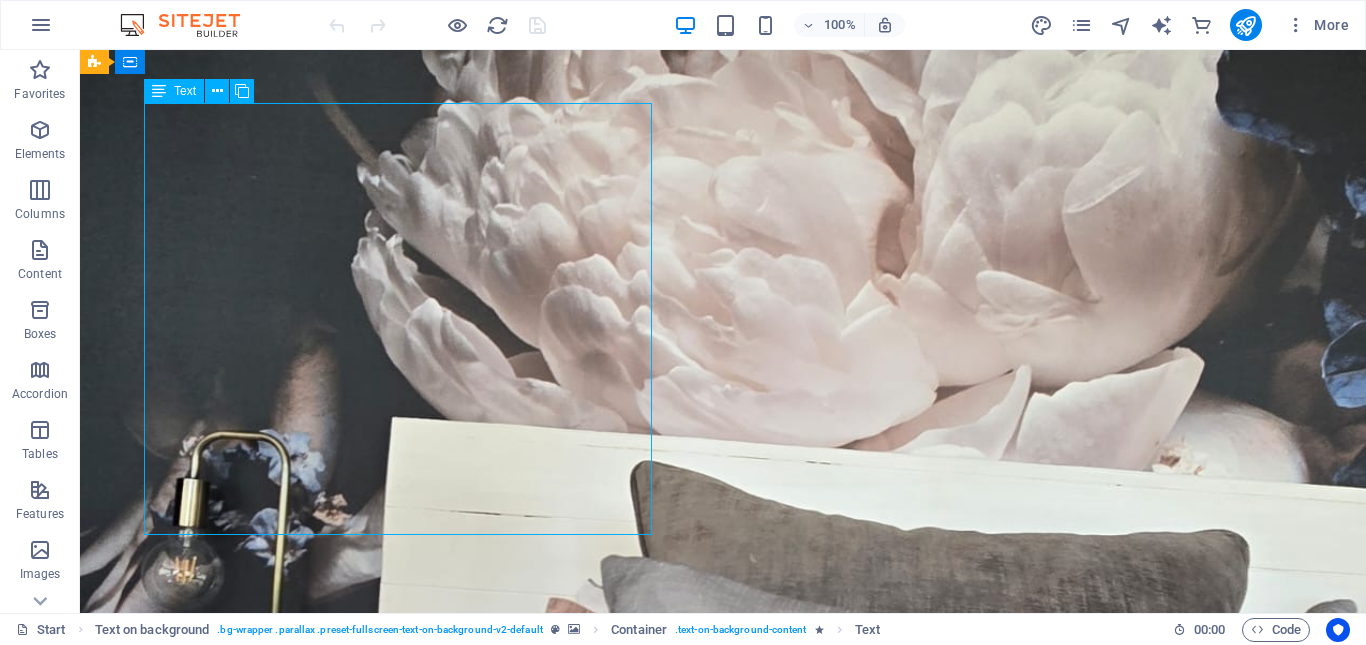 click on "A Warm Welcome to Hilton Horizon - Where You Elevate Your Journey! Nestled on the gentle slopes of Mount Michael, Hilton Horizon offers a peaceful gateway with sweeping views and a warm, welcoming atmosphere.   Our rooms are thoughtfully styled to blend comfort with charm, making it easy to relax and feel at home.  Each morning begins with a stunning sunrise that fills the sky and sets the tone for a beautiful day. Come stay with us and experience the quiet beauty of Mount Michael, where every sunrise is a promise of peace, and every guest is treated like family. We're looking forward to hosting you and sharing the beauty of Hilton Horizon with you. To new heights and happy stays!" at bounding box center (723, 5804) 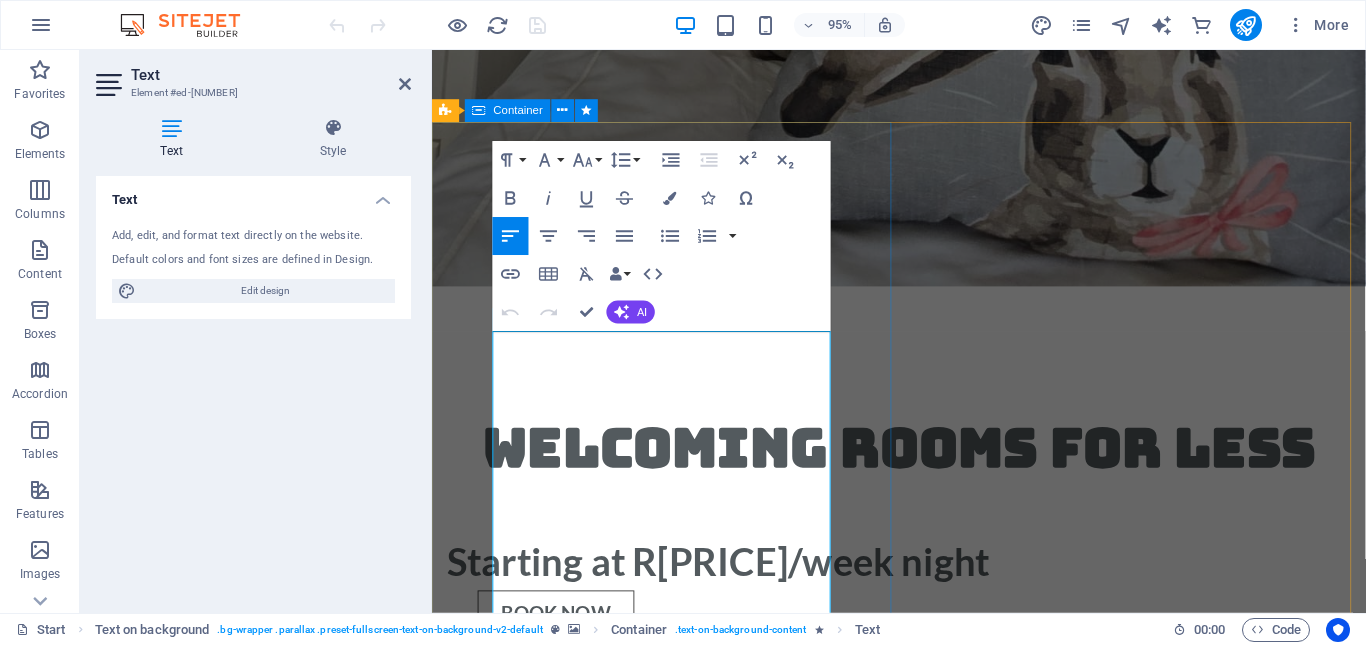 scroll, scrollTop: 4179, scrollLeft: 0, axis: vertical 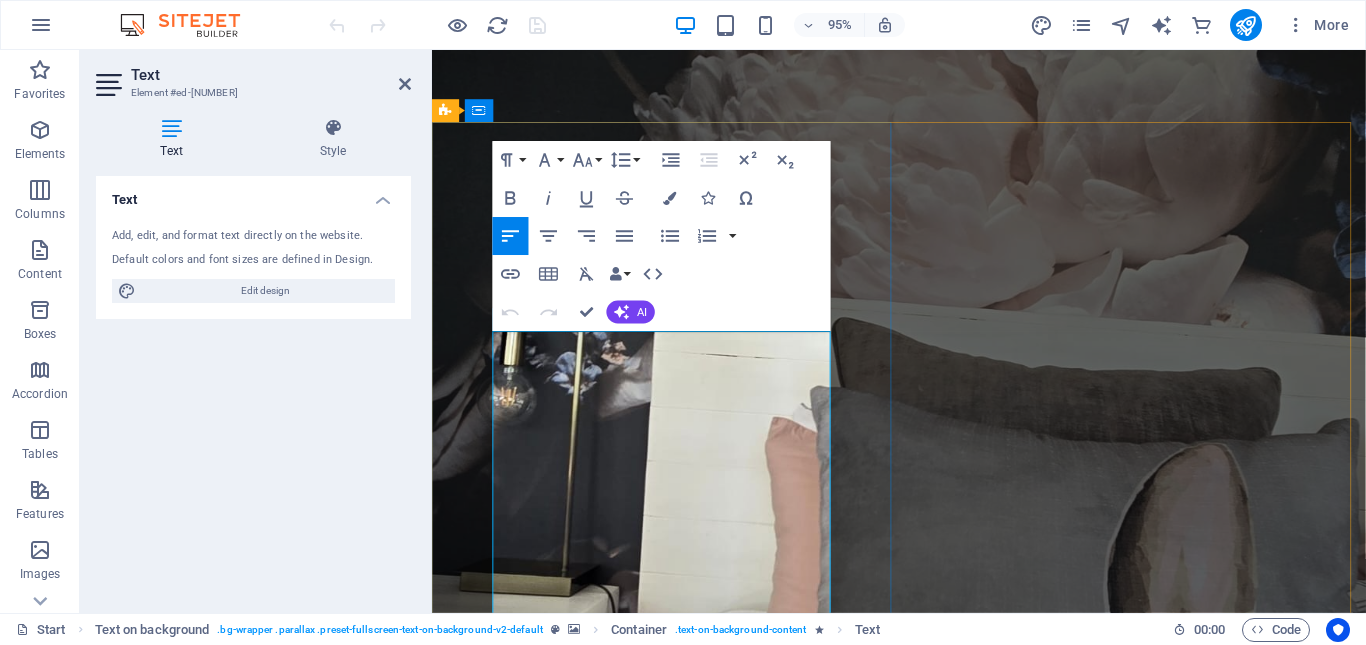 click on "Nestled on the gentle slopes of Mount Michael, Hilton Horizon offers a peaceful gateway with sweeping views and a warm, welcoming atmosphere." at bounding box center (923, 5049) 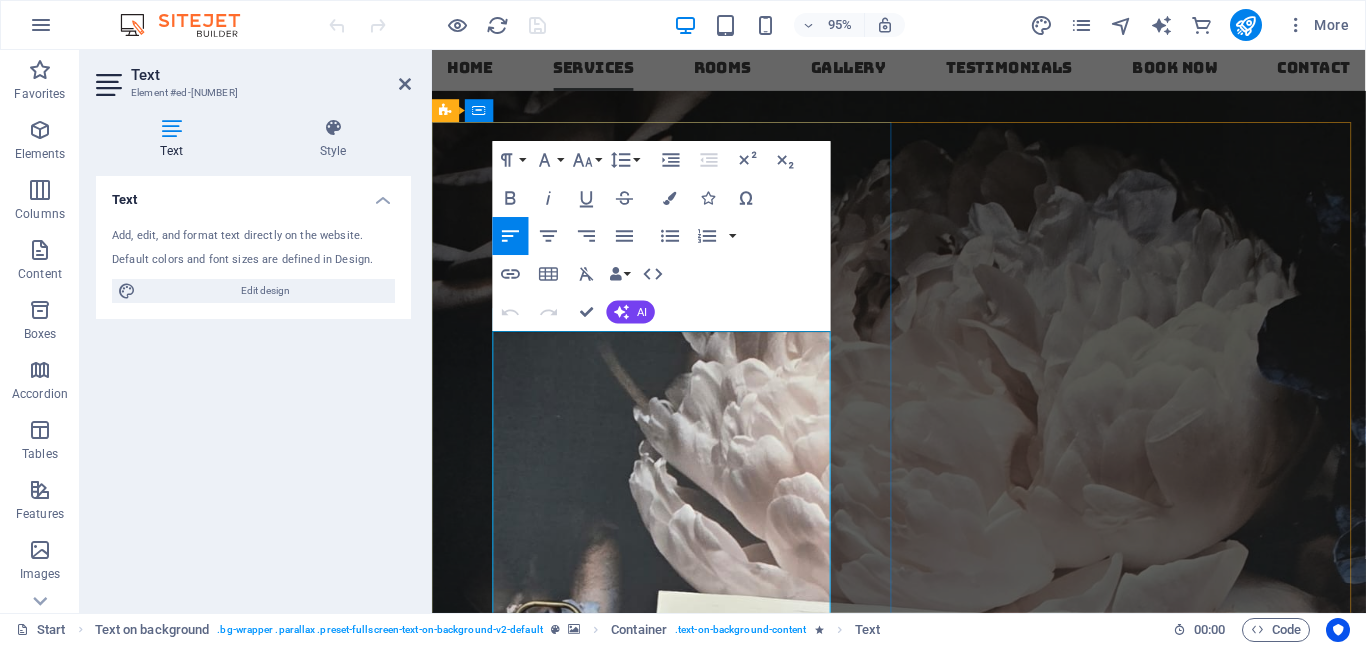 copy on "A Warm Welcome to Hilton Horizon - Where You Elevate Your Journey! Nestled on the gentle slopes of Mount Michael, Hilton Horizon offers a peaceful gateway with sweeping views and a warm, welcoming atmosphere.   Our rooms are thoughtfully styled to blend comfort with charm, making it easy to relax and feel at home.  Each morning begins with a stunning sunrise that fills the sky and sets the tone for a beautiful day. Come stay with us and experience the quiet beauty of Mount Michael, where every sunrise is a promise of peace, and every guest is treated like family. We're looking forward to hosting you and sharing the beauty of Hilton Horizon with you. To new heights and happy stays!" 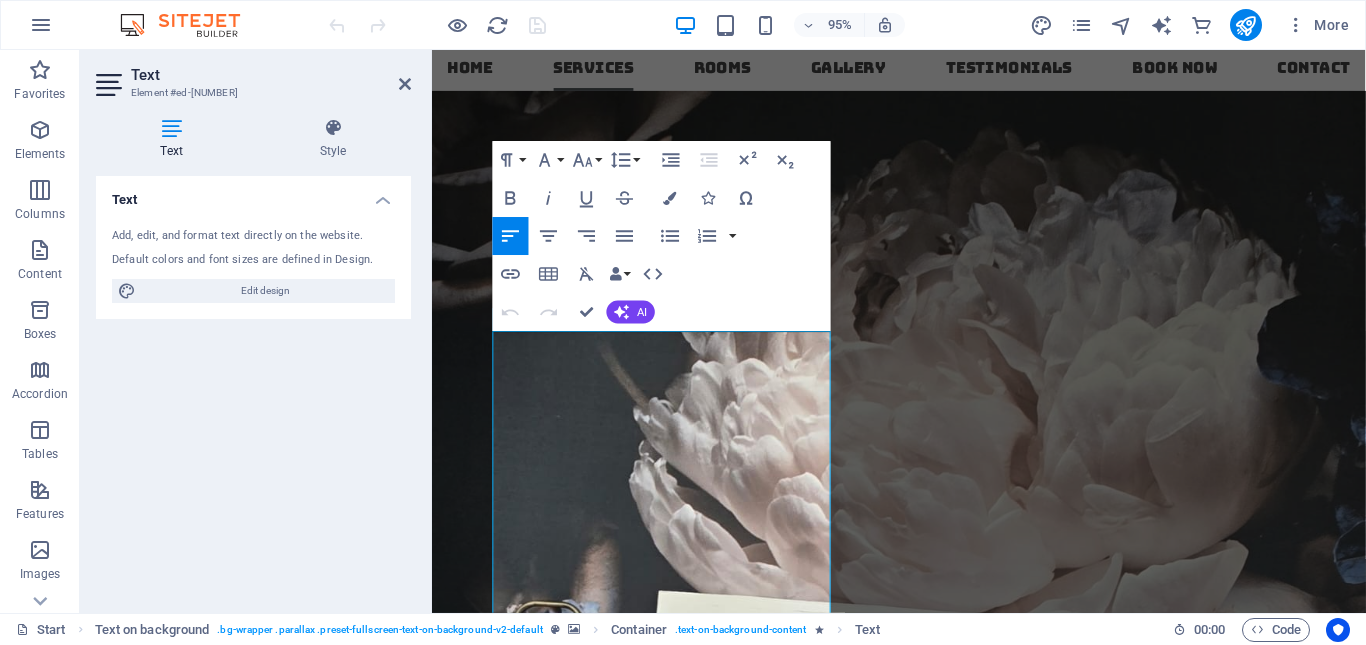 click at bounding box center [923, 4921] 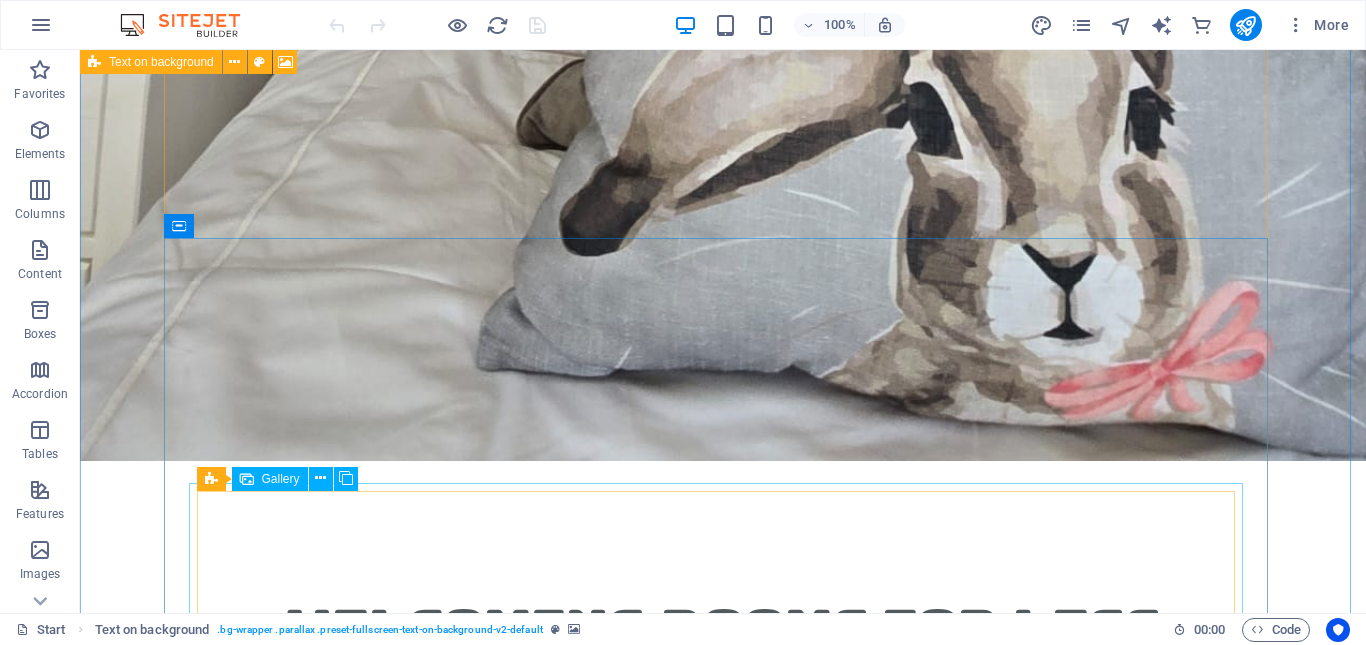 scroll, scrollTop: 5952, scrollLeft: 0, axis: vertical 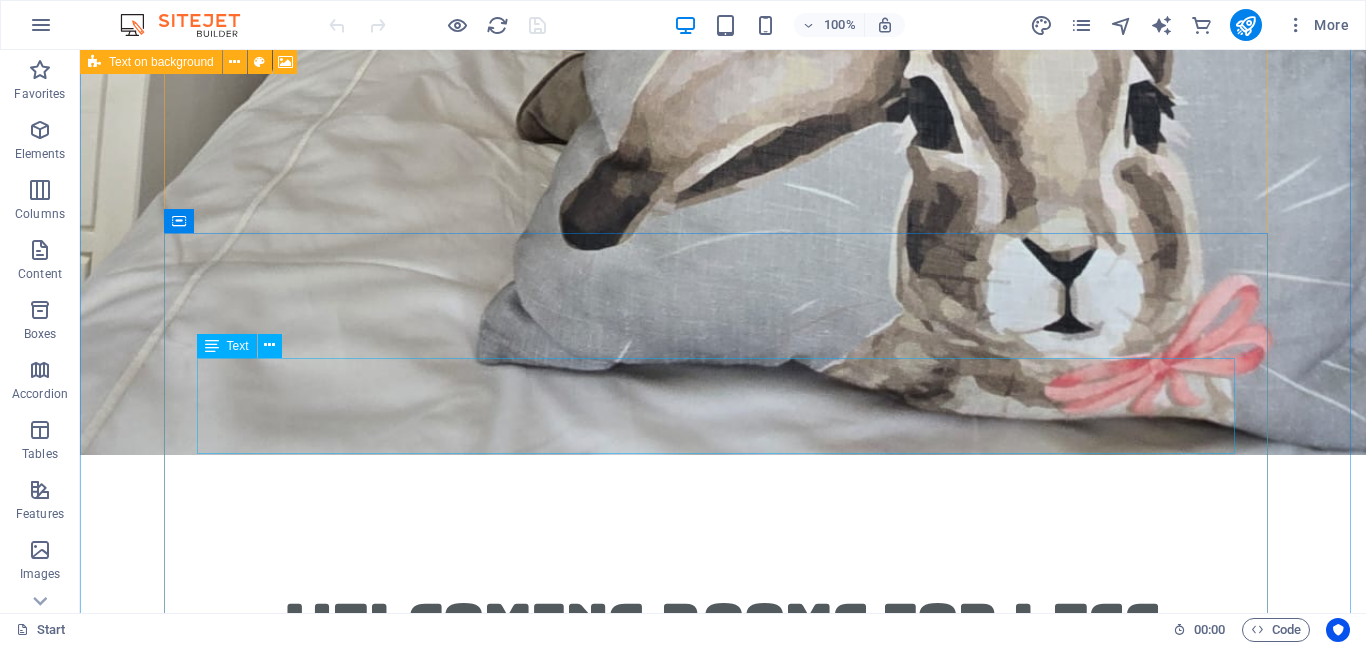 click on "The Blooms Suite  Spacious and thoughtfully designed,  The Blooms Suite  offers the perfect blend of comfort and versatility.  Featuring a luxurious  super king bed , a cozy  [NUMBER]/[NUMBER] extra-lenght bed , and a  sleeper couch , it's ideal for families, seeking a restful stay.  The room includes a stylish  kitchenette  for light self-catering, and a private  en-suite bathroom  and a  Smart TV  for your entertainment.  Whether you're unwinding after a day of exploring or enjoying a peaceful night in, this room promises a serene and accommodating retreat." at bounding box center (723, 5818) 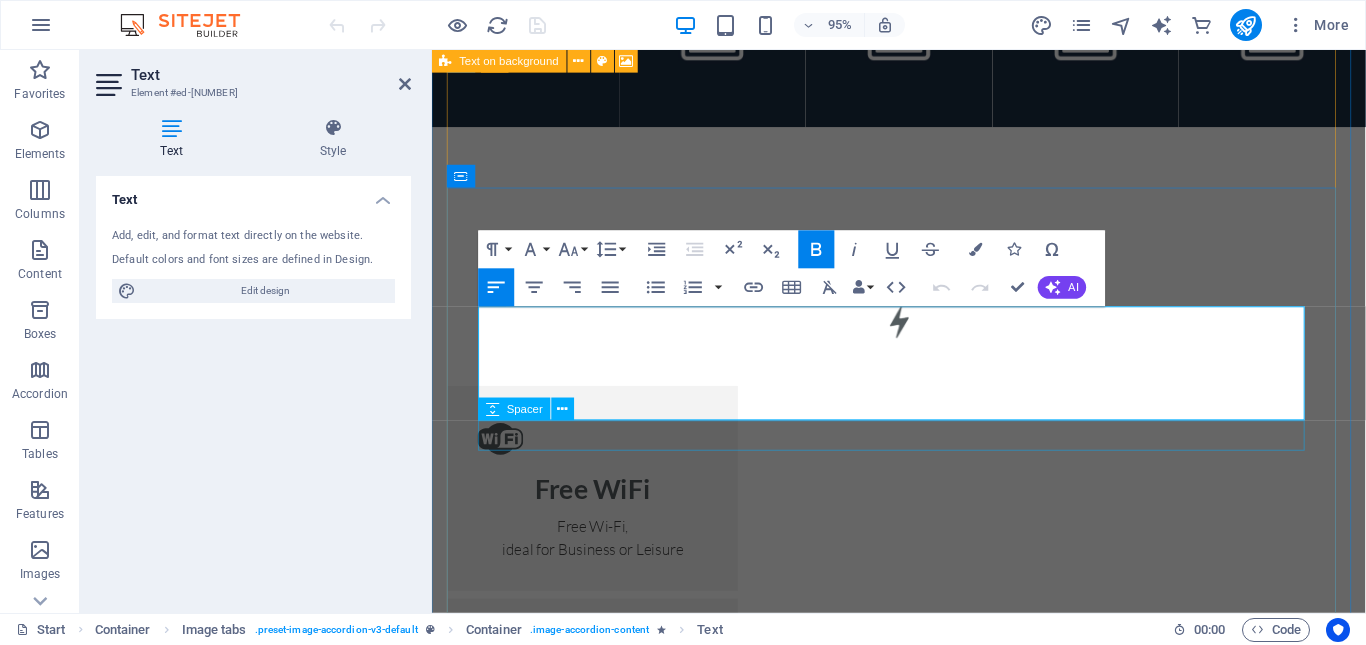 scroll, scrollTop: 5483, scrollLeft: 0, axis: vertical 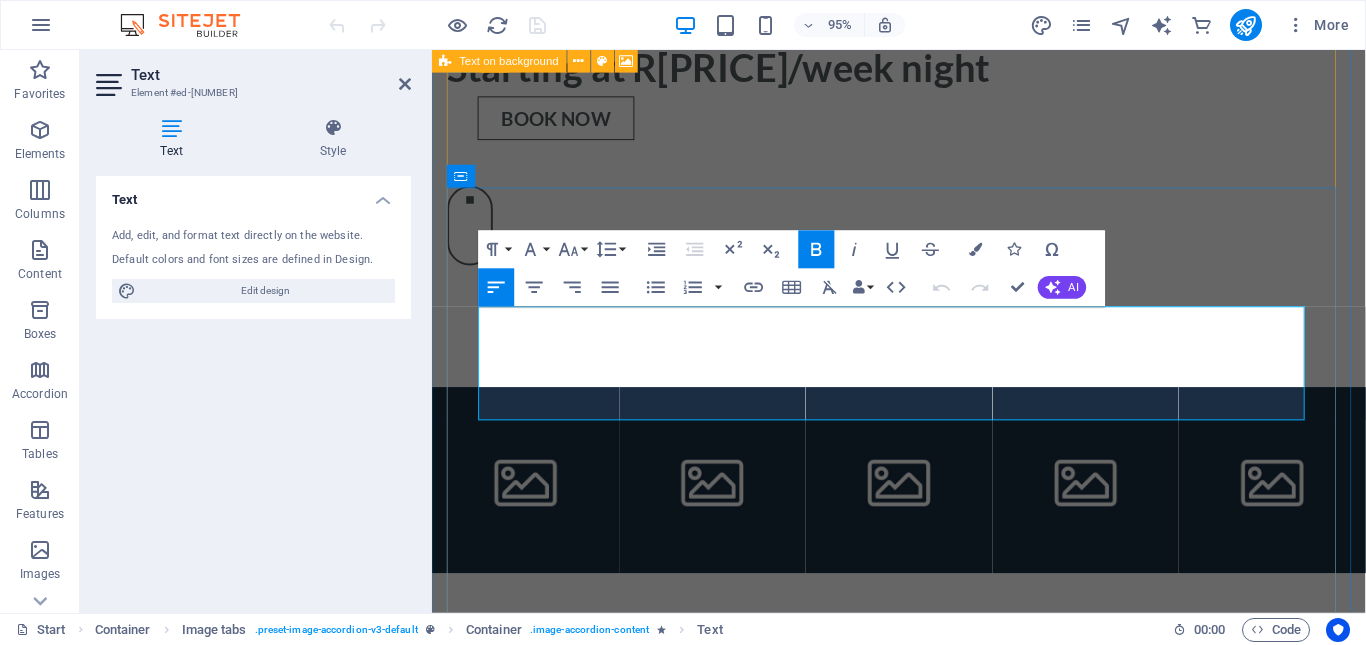 click on "The Blooms Suite  Spacious and thoughtfully designed,  The Blooms Suite  offers the perfect blend of comfort and versatility.  Featuring a luxurious  super king bed , a cozy  [NUMBER]/[NUMBER] extra-lenght bed , and a  sleeper couch , it's ideal for families, seeking a restful stay.  The room includes a stylish  kitchenette  for light self-catering, and a private  en-suite bathroom  and a  Smart TV  for your entertainment.  Whether you're unwinding after a day of exploring or enjoying a peaceful night in, this room promises a serene and accommodating retreat." at bounding box center [923, 5098] 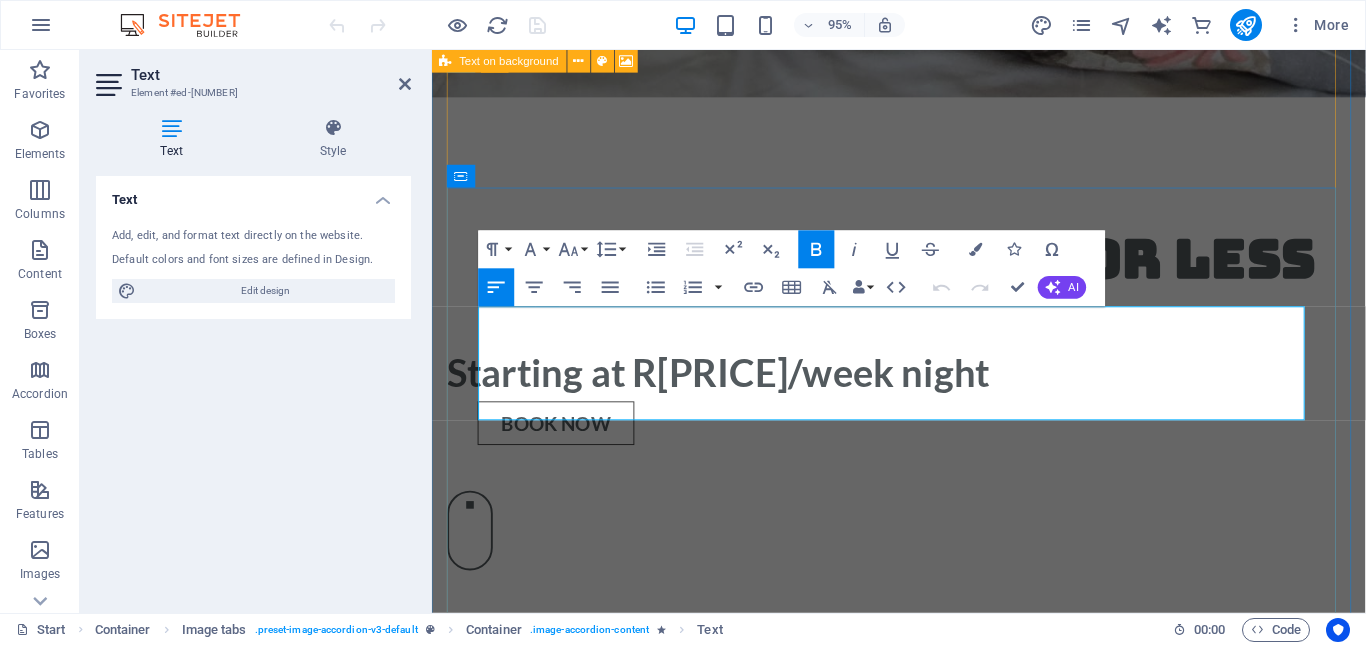 copy on "The Blooms Suite  Spacious and thoughtfully designed,  The Blooms Suite  offers the perfect blend of comfort and versatility.  Featuring a luxurious  super king bed , a cozy  [NUMBER]/[NUMBER] extra-lenght bed , and a  sleeper couch , it's ideal for families, seeking a restful stay.  The room includes a stylish  kitchenette  for light self-catering, and a private  en-suite bathroom  and a  Smart TV  for your entertainment.  Whether you're unwinding after a day of exploring or enjoying a peaceful night in, this room promises a serene and accommodating retreat." 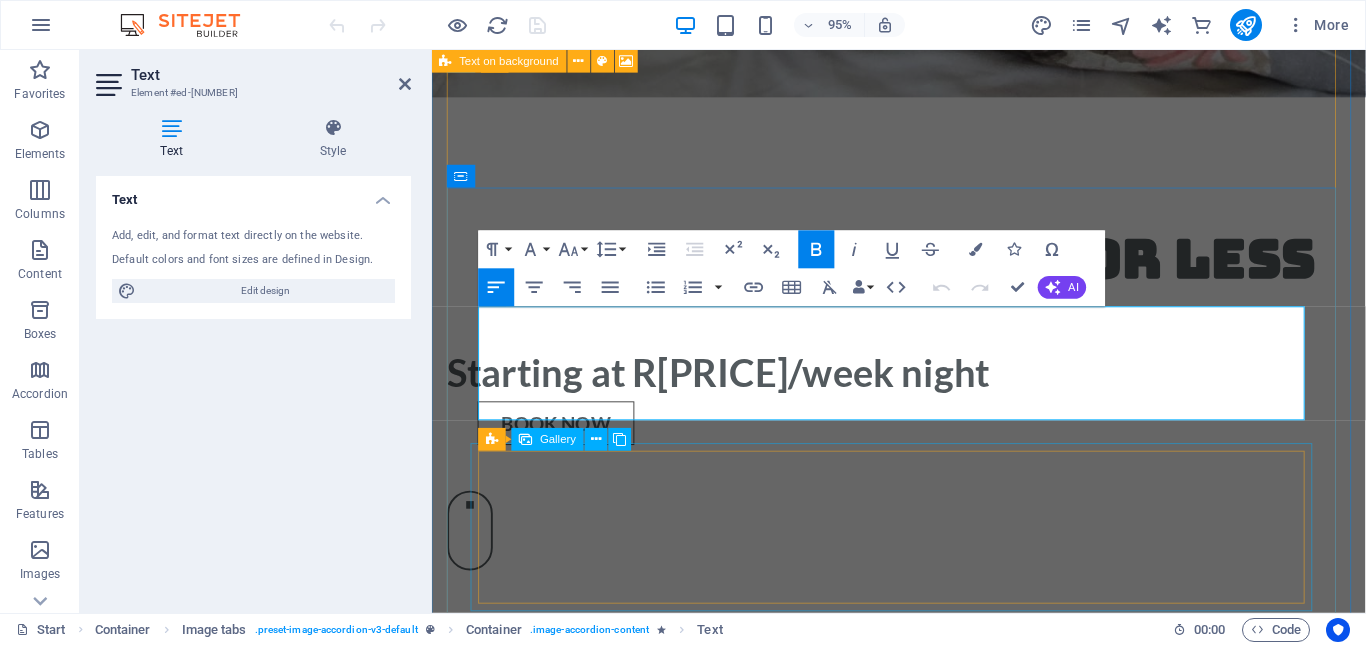 click at bounding box center [923, 5593] 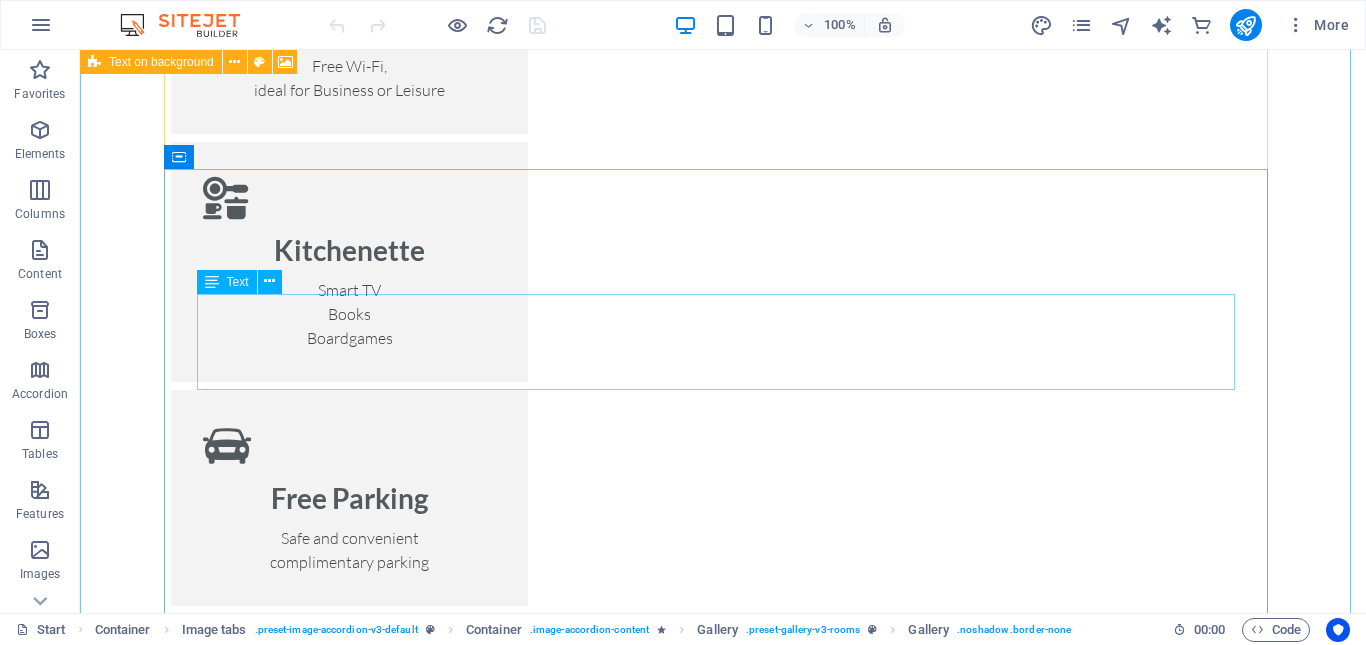 scroll, scrollTop: 7261, scrollLeft: 0, axis: vertical 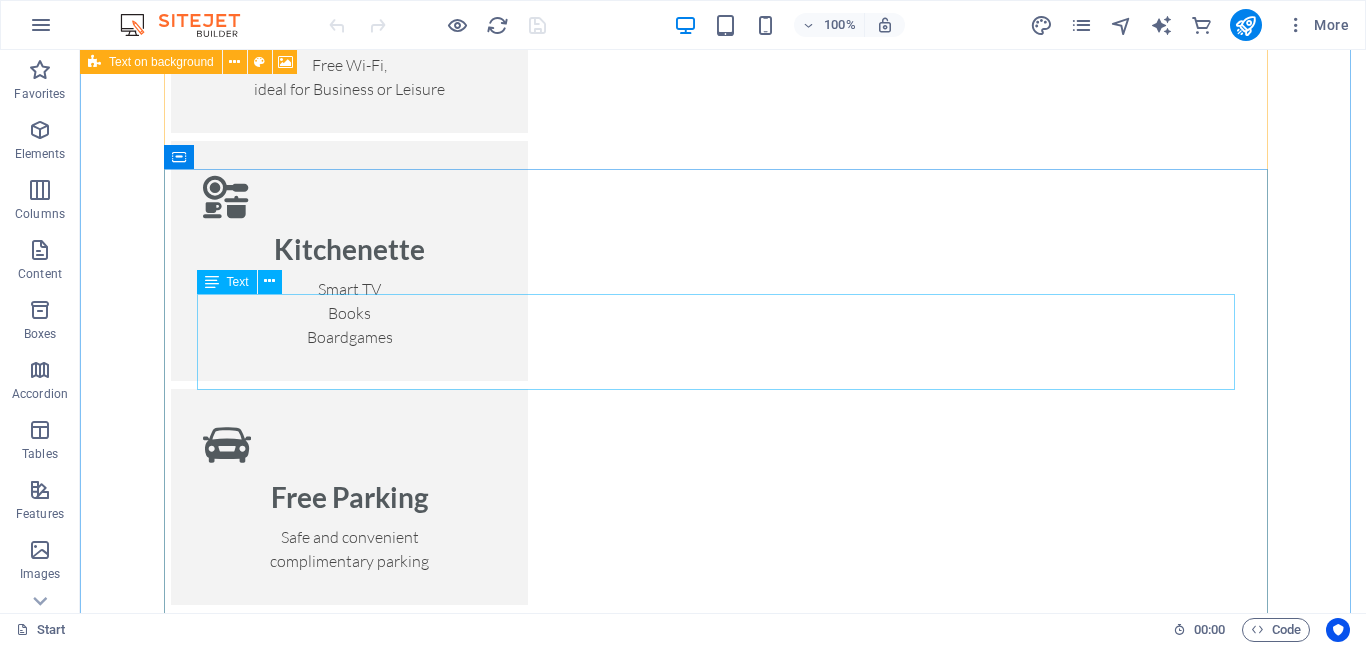 click on "Comfort meets functionality in  The SongBird Suite , a welcoming retreat designed for relaxation and convenience.  This room features a plush  queen bed , and an additional  [NUMBER]/[NUMBER] extra-lenght bed , making it perfect for couples, friends or small families.  A  sleeper couch  provides extra space for lounging or sleeping, while the compact  kitchenette  allows for easy self-catering.  Enjoy your favorite shows on the  Smart TV , and unwind in the private  en-suite bathroom .  Thoughtfully equipped and tastefully styled, its your ideal Midlands escape." at bounding box center [723, 5369] 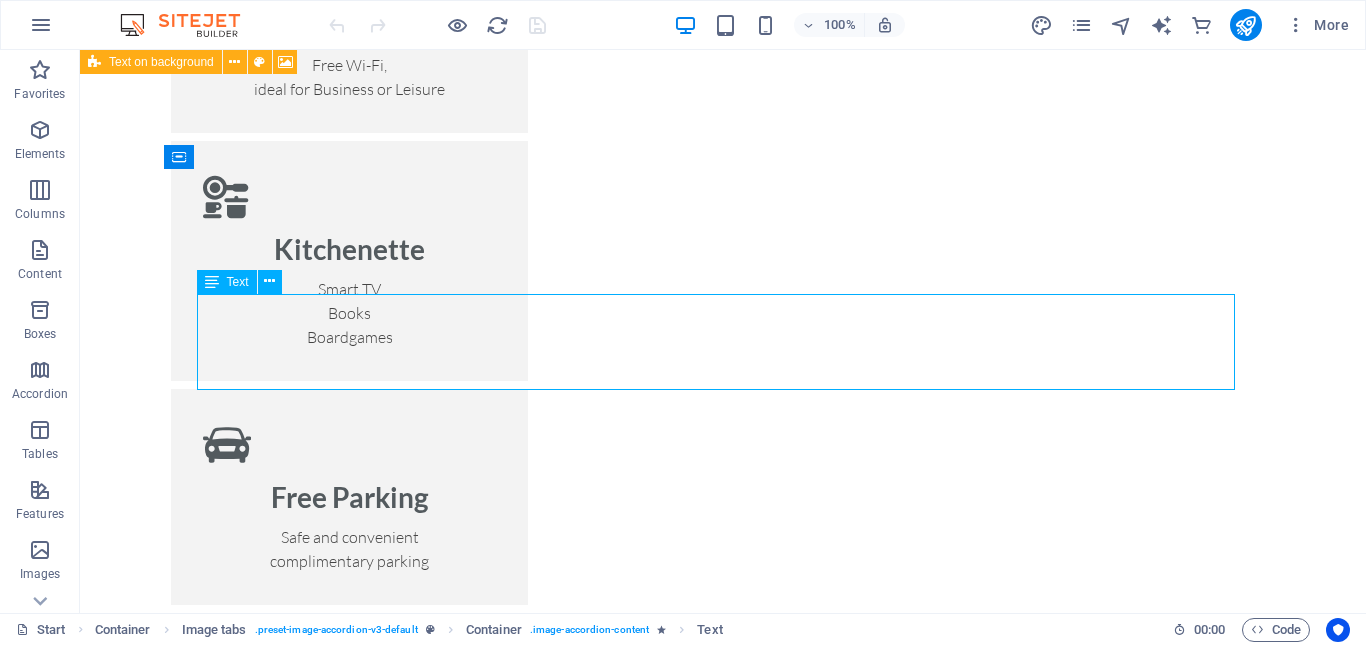 click on "Comfort meets functionality in  The SongBird Suite , a welcoming retreat designed for relaxation and convenience.  This room features a plush  queen bed , and an additional  [NUMBER]/[NUMBER] extra-lenght bed , making it perfect for couples, friends or small families.  A  sleeper couch  provides extra space for lounging or sleeping, while the compact  kitchenette  allows for easy self-catering.  Enjoy your favorite shows on the  Smart TV , and unwind in the private  en-suite bathroom .  Thoughtfully equipped and tastefully styled, its your ideal Midlands escape." at bounding box center (723, 5369) 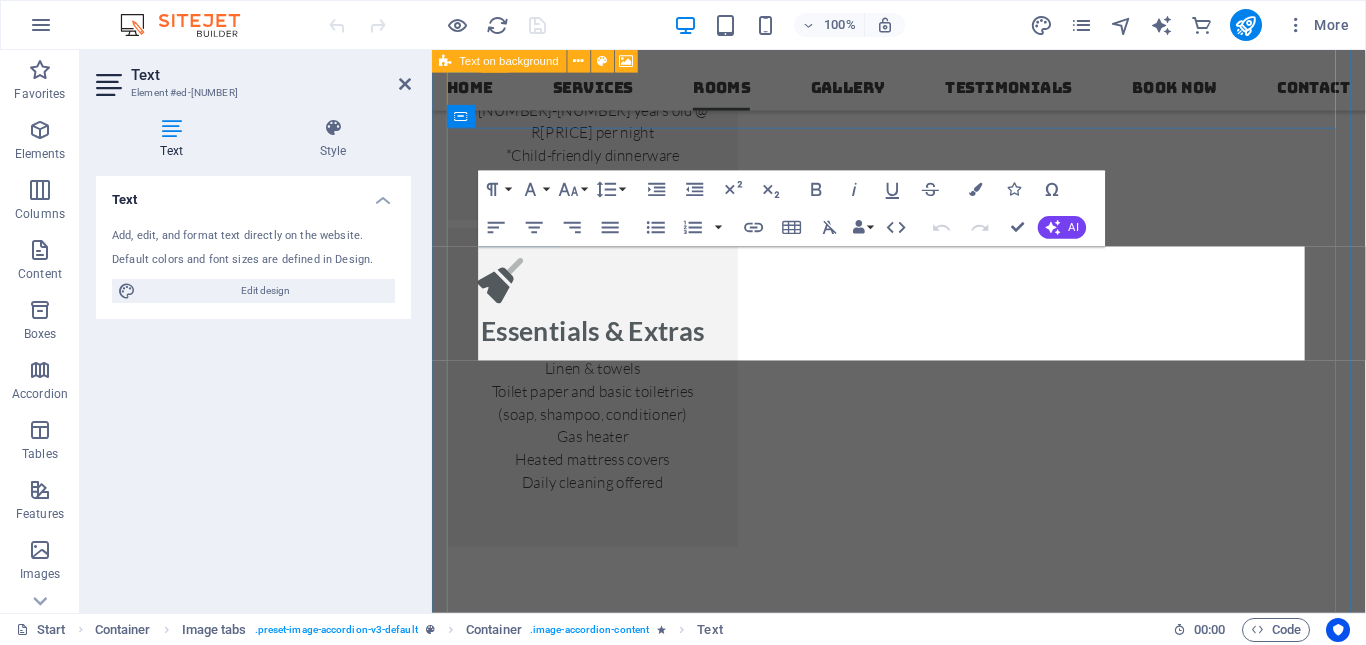 scroll, scrollTop: 6816, scrollLeft: 0, axis: vertical 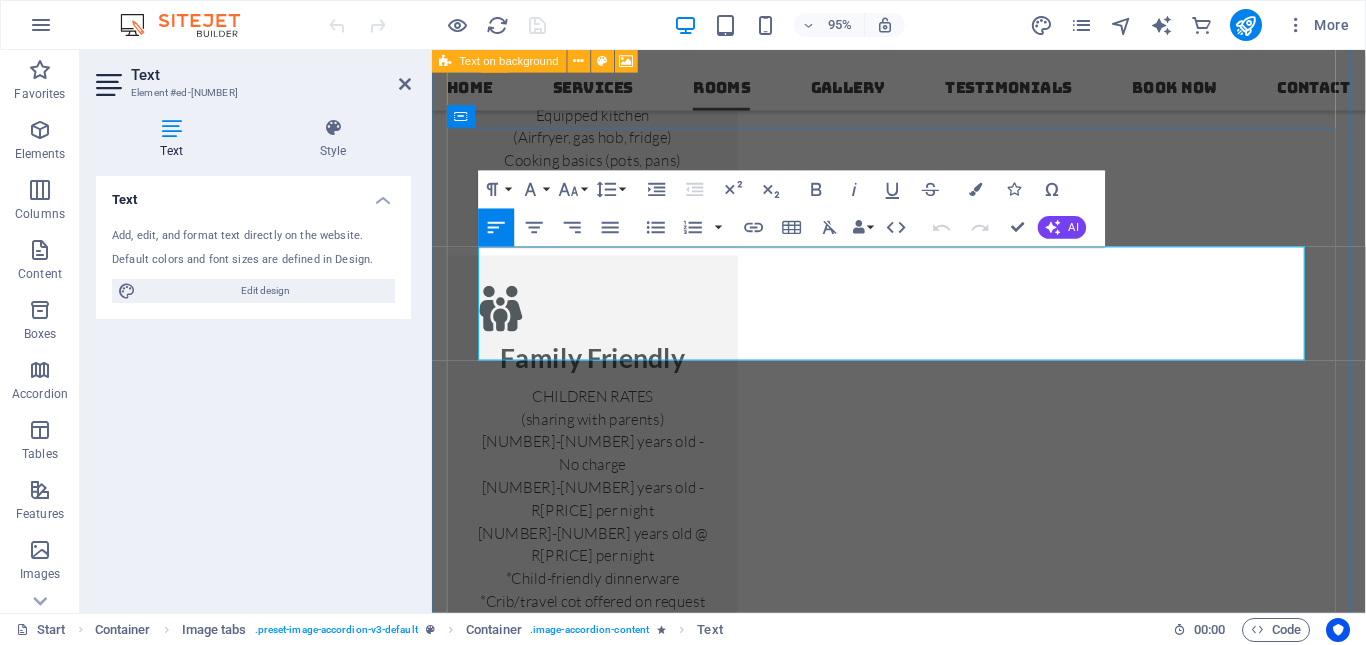 click on "Comfort meets functionality in  The SongBird Suite , a welcoming retreat designed for relaxation and convenience.  This room features a plush  queen bed , and an additional  [NUMBER]/[NUMBER] extra-lenght bed , making it perfect for couples, friends or small families.  A  sleeper couch  provides extra space for lounging or sleeping, while the compact  kitchenette  allows for easy self-catering.  Enjoy your favorite shows on the  Smart TV , and unwind in the private  en-suite bathroom .  Thoughtfully equipped and tastefully styled, its your ideal Midlands escape." at bounding box center [923, 4751] 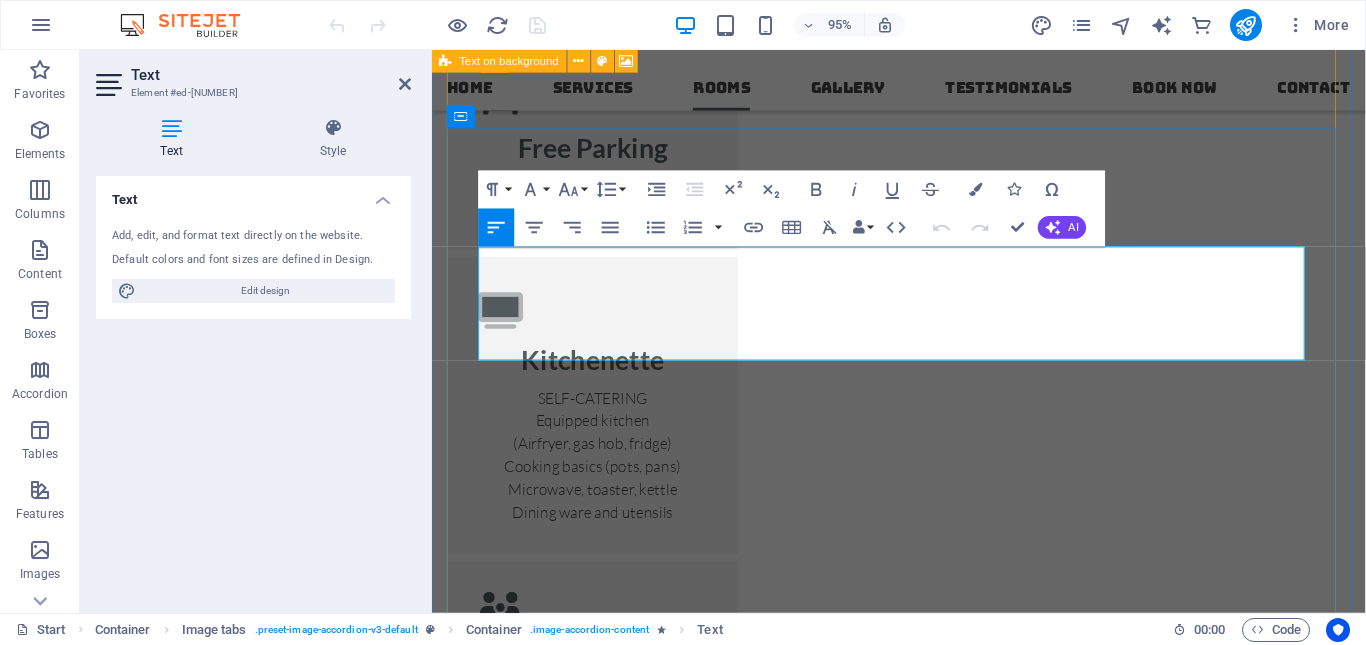 copy on "Comfort meets functionality in  The SongBird Suite , a welcoming retreat designed for relaxation and convenience.  This room features a plush  queen bed , and an additional  [NUMBER]/[NUMBER] extra-lenght bed , making it perfect for couples, friends or small families.  A  sleeper couch  provides extra space for lounging or sleeping, while the compact  kitchenette  allows for easy self-catering.  Enjoy your favorite shows on the  Smart TV , and unwind in the private  en-suite bathroom .  Thoughtfully equipped and tastefully styled, its your ideal Midlands escape." 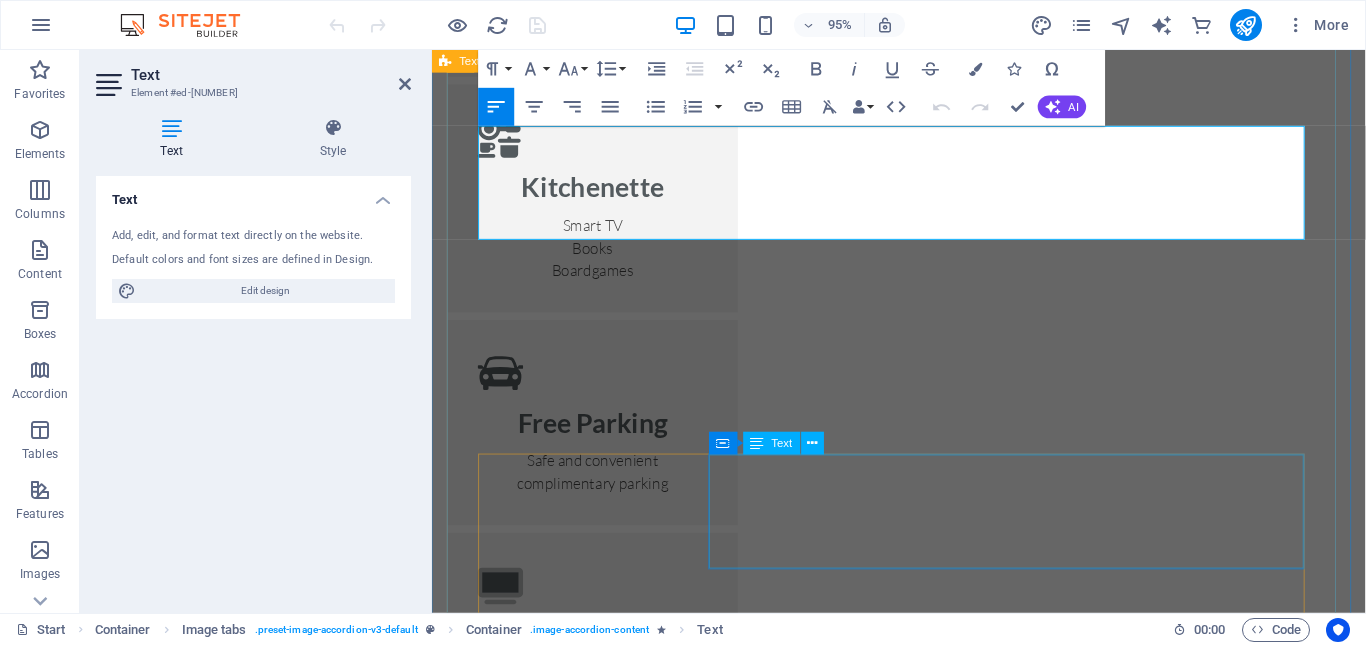 scroll, scrollTop: 7016, scrollLeft: 0, axis: vertical 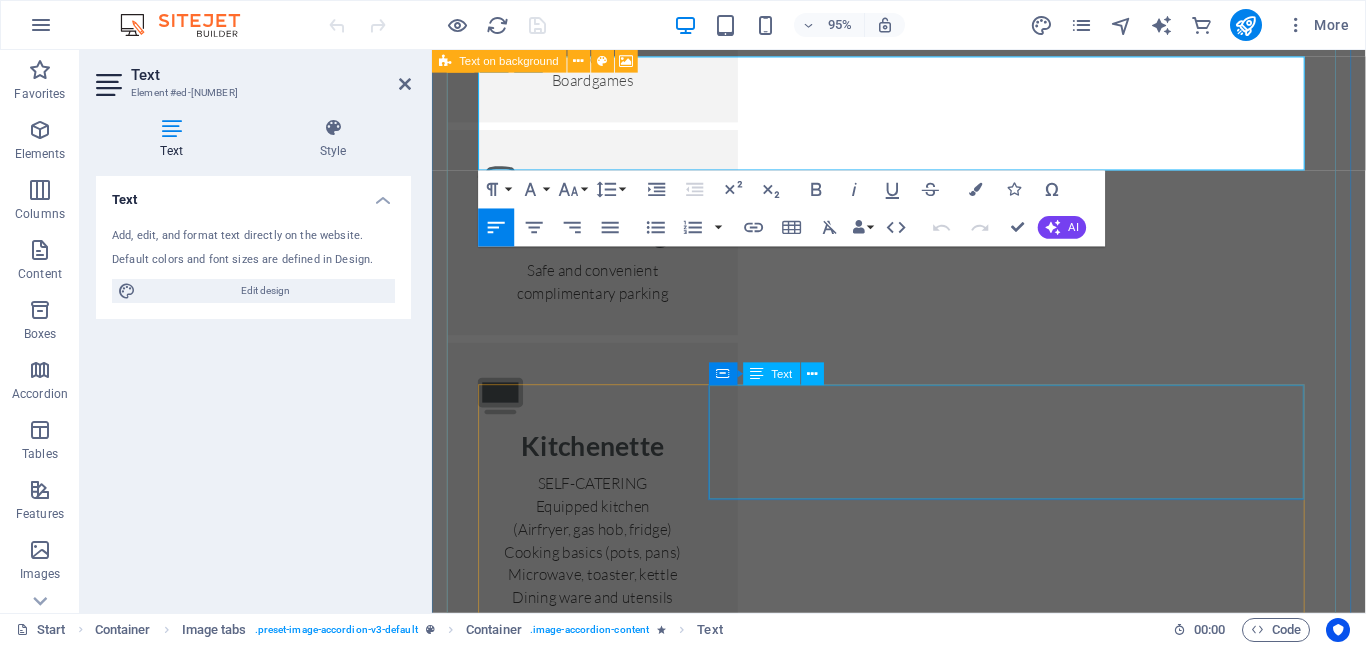 click on "Lorem ipsum dolor sit amet, consectetur adipisicing elit. Maiores ipsum repellat minus nihil. Labore, delectus, nam dignissimos ea repudiandae minima voluptatum magni pariatur possimus quia accusamus harum facilis corporis animi nisi. Enim, pariatur, impedit quia repellat harum ipsam laboriosam voluptas dicta illum nisi obcaecati reprehenderit quis placeat recusandae tenetur aperiam." at bounding box center (1046, 5511) 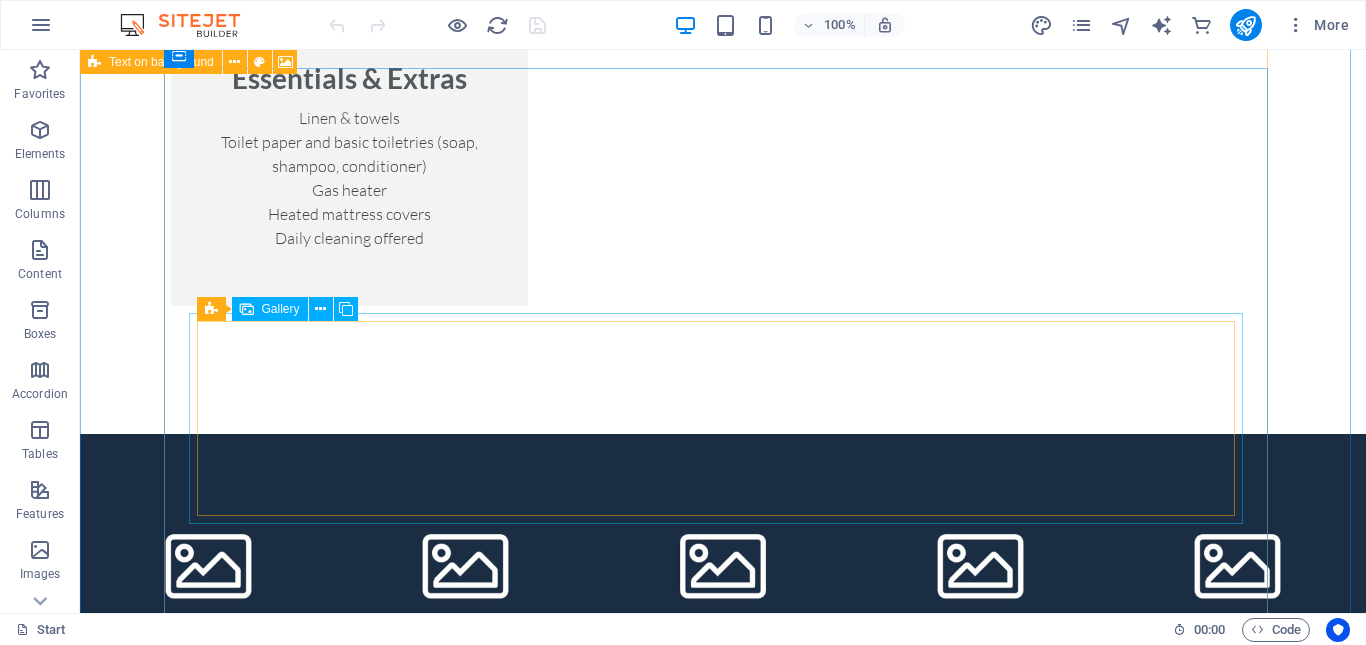scroll, scrollTop: 8606, scrollLeft: 0, axis: vertical 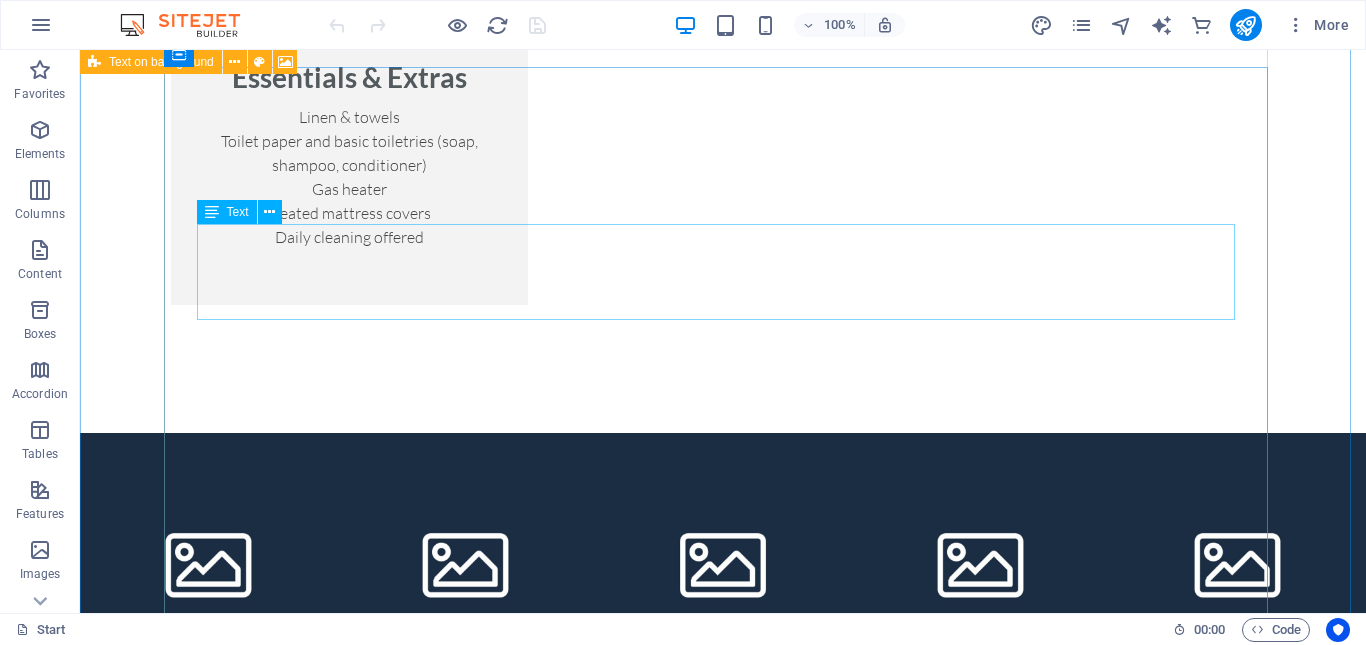 click on "The Safari Suite .  Tucked away for ultimate peace and privacy,  The Safari Suite  is a charming  free-standing unit  just  [NUMBER] meters from the main house .  It features a comfortable  queen bed , a  sleeper couch , and a fully equipped  kitchenette  - ideal for guests who value their own space.  The private  en-suite bathroom  adds to the comfort, while tranquil surroundings make it the perfect hideaway for couples or solo travellers.  Enjoy the quiet charm of cottage living with all the convenience of a well-appointed stay." at bounding box center (723, 5315) 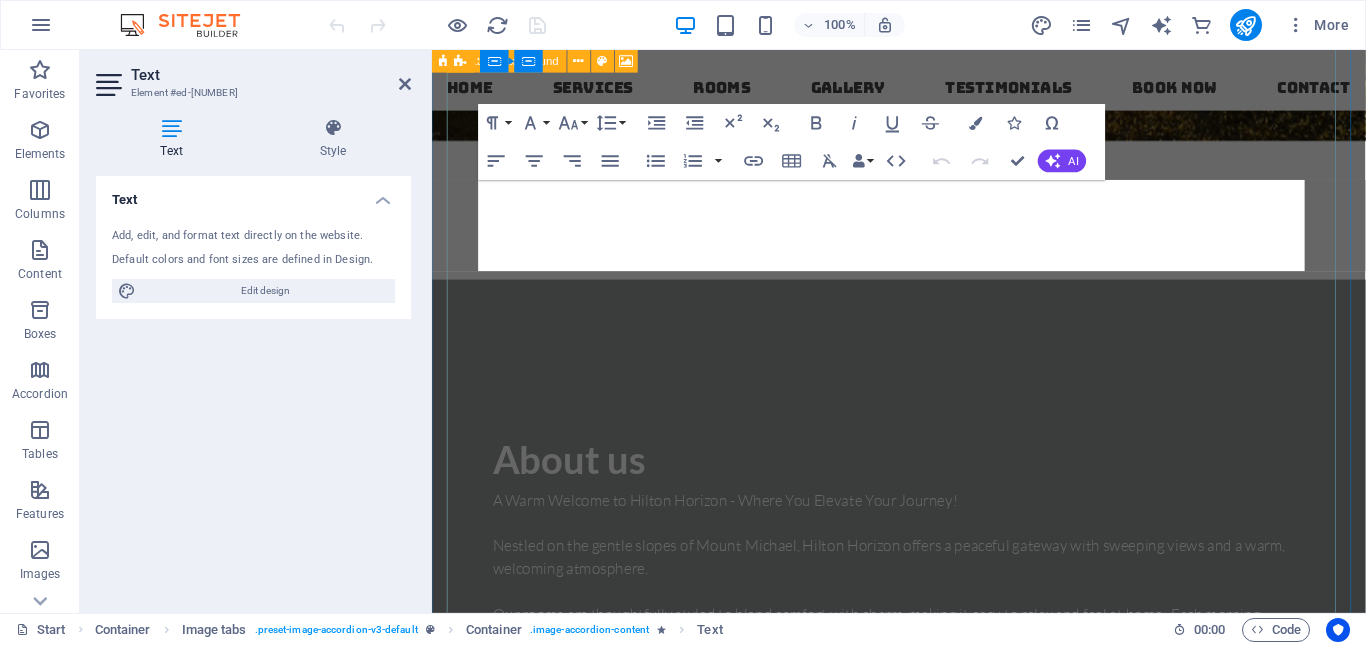 scroll, scrollTop: 8187, scrollLeft: 0, axis: vertical 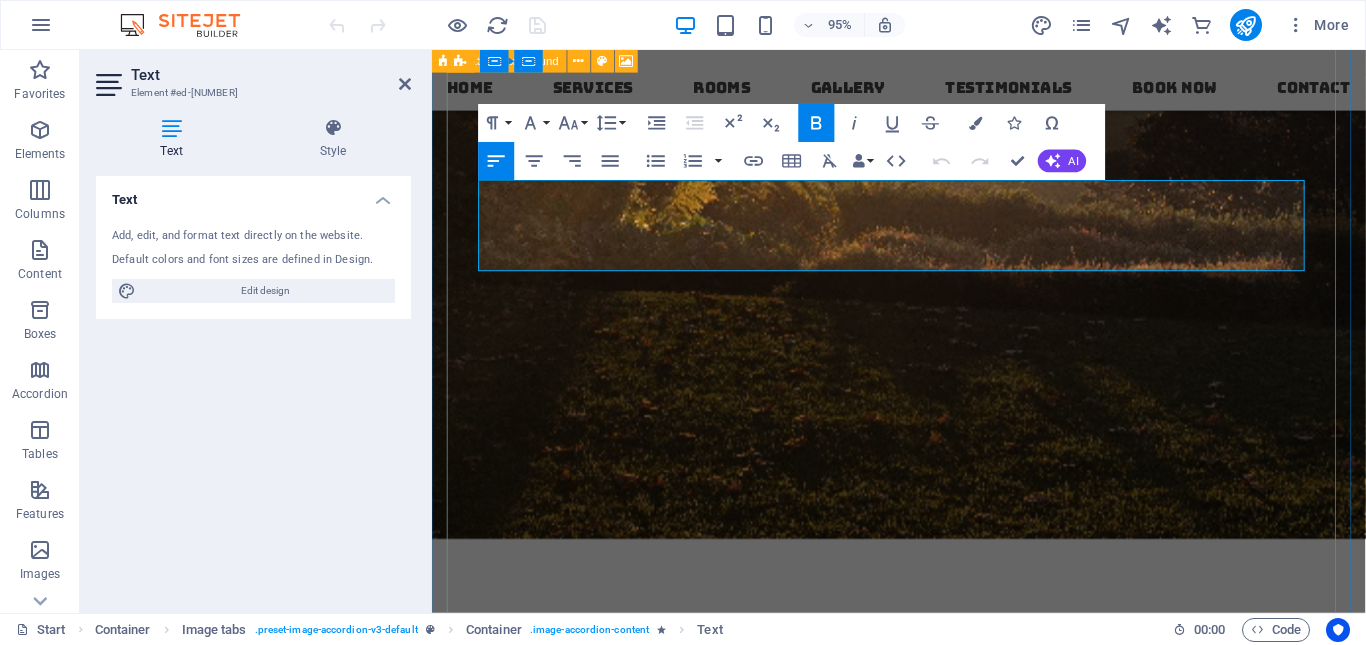 click on "The Safari Suite .  Tucked away for ultimate peace and privacy,  The Safari Suite  is a charming  free-standing unit  just  [NUMBER] meters from the main house .  It features a comfortable  queen bed , a  sleeper couch , and a fully equipped  kitchenette  - ideal for guests who value their own space.  The private  en-suite bathroom  adds to the comfort, while tranquil surroundings make it the perfect hideaway for couples or solo travellers.  Enjoy the quiet charm of cottage living with all the convenience of a well-appointed stay." at bounding box center (923, 4686) 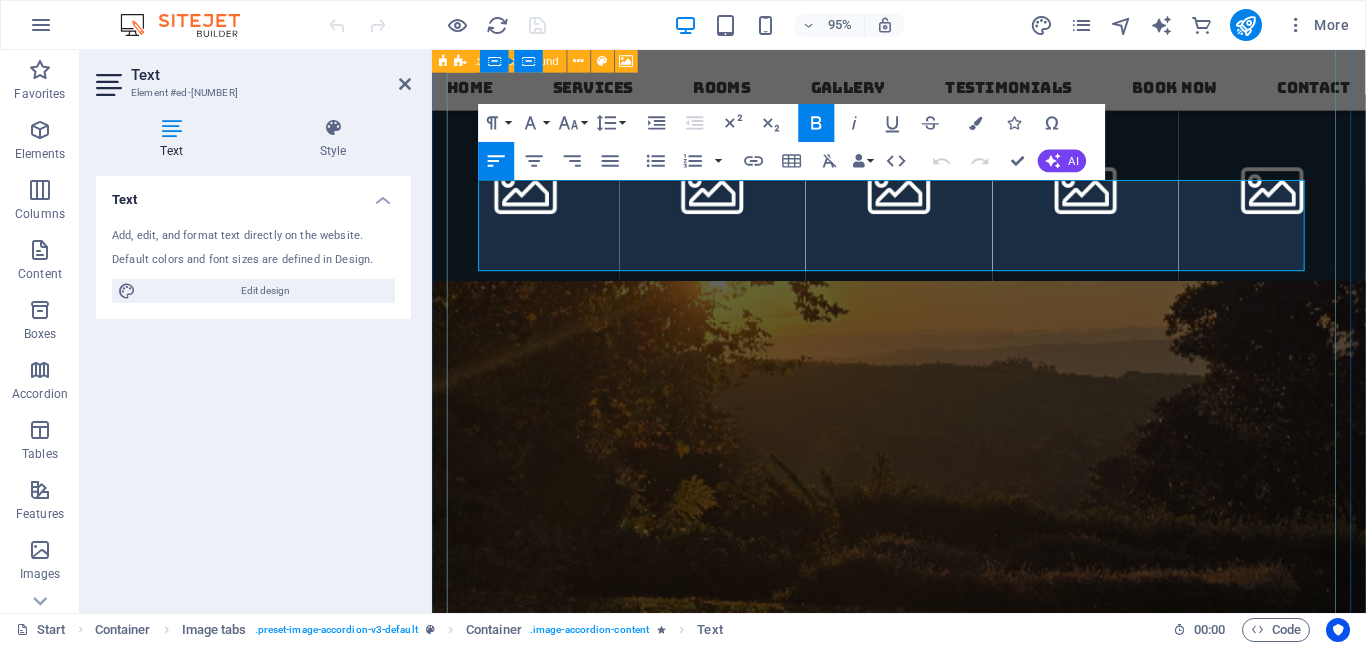 copy on "The Safari Suite .  Tucked away for ultimate peace and privacy,  The Safari Suite  is a charming  free-standing unit  just  [NUMBER] meters from the main house .  It features a comfortable  queen bed , a  sleeper couch , and a fully equipped  kitchenette  - ideal for guests who value their own space.  The private  en-suite bathroom  adds to the comfort, while tranquil surroundings make it the perfect hideaway for couples or solo travellers.  Enjoy the quiet charm of cottage living with all the convenience of a well-appointed stay." 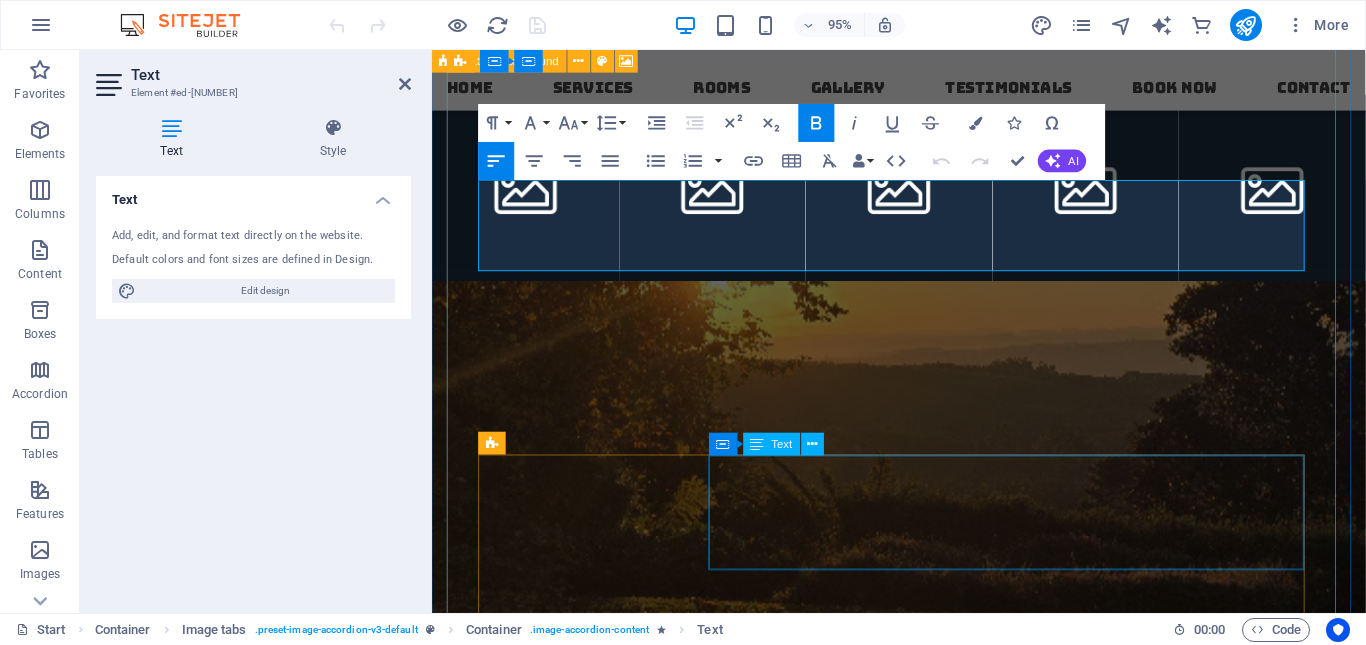 click on "Lorem ipsum dolor sit amet, consectetur adipisicing elit. Maiores ipsum repellat minus nihil. Labore, delectus, nam dignissimos ea repudiandae minima voluptatum magni pariatur possimus quia accusamus harum facilis corporis animi nisi. Enim, pariatur, impedit quia repellat harum ipsam laboriosam voluptas dicta illum nisi obcaecati reprehenderit quis placeat recusandae tenetur aperiam." at bounding box center (1046, 5325) 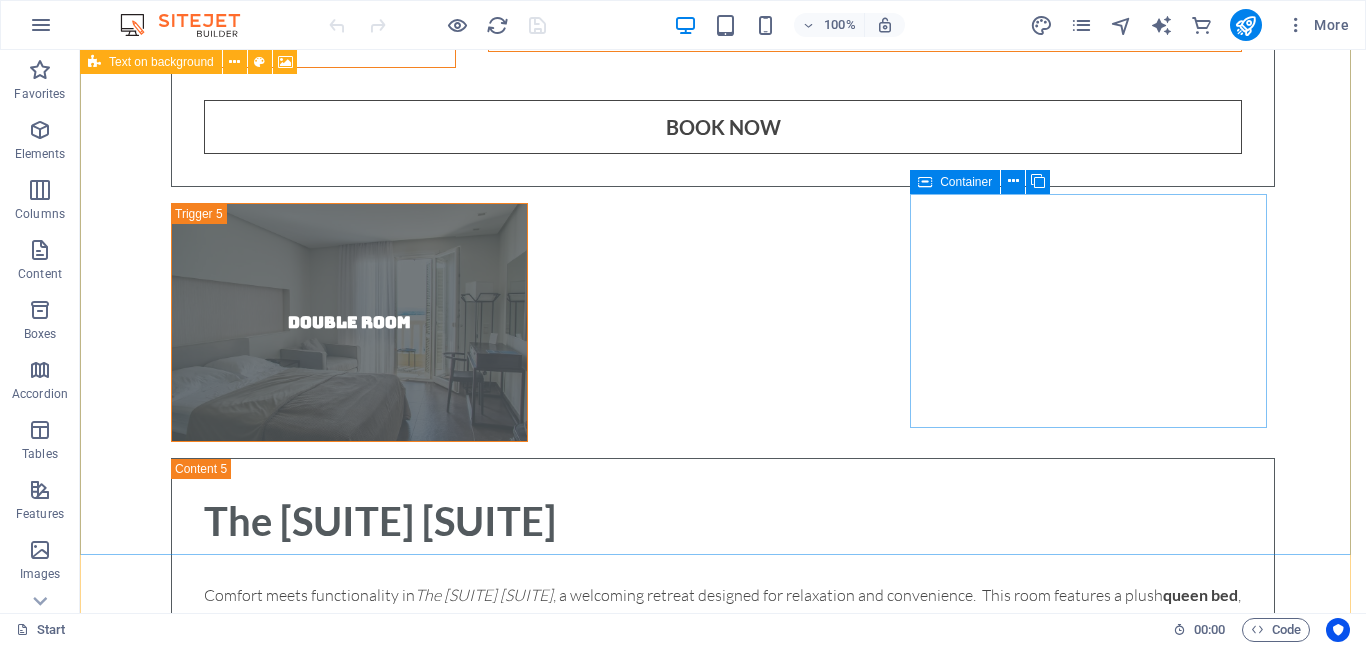 scroll, scrollTop: 12429, scrollLeft: 0, axis: vertical 